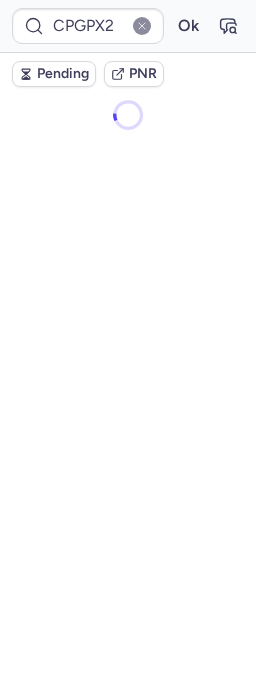 scroll, scrollTop: 0, scrollLeft: 0, axis: both 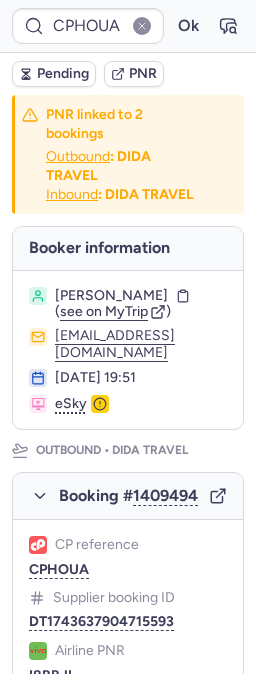type on "CPRFM3" 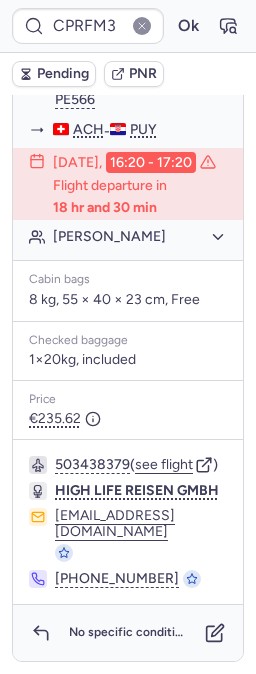 scroll, scrollTop: 454, scrollLeft: 0, axis: vertical 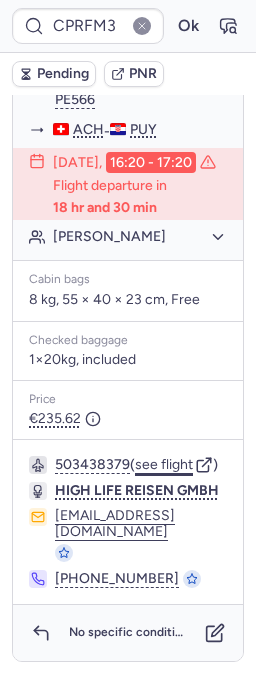 click on "see flight" 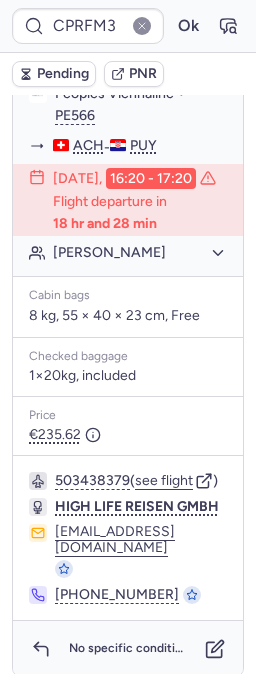 scroll, scrollTop: 232, scrollLeft: 0, axis: vertical 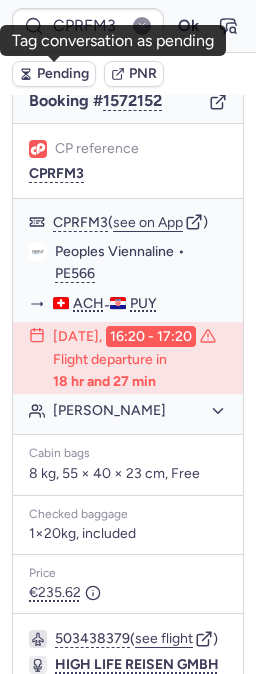 click on "Pending" at bounding box center [63, 74] 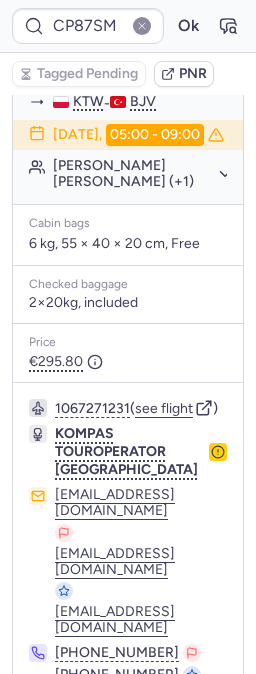 scroll, scrollTop: 770, scrollLeft: 0, axis: vertical 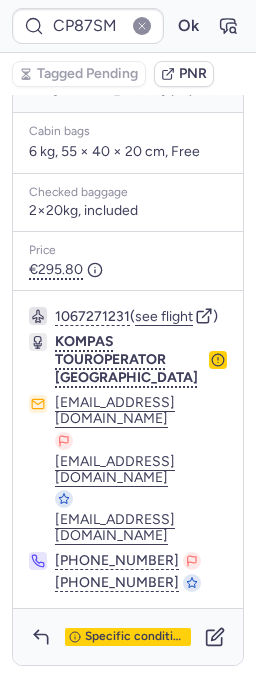 type on "CPKSL4" 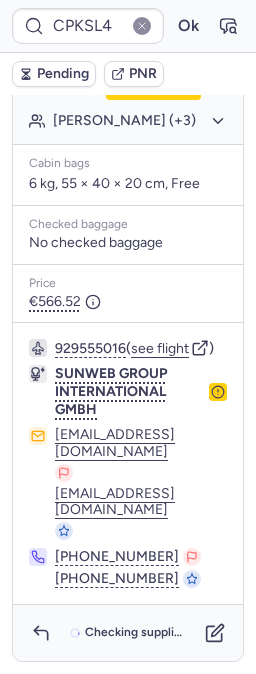 scroll, scrollTop: 573, scrollLeft: 0, axis: vertical 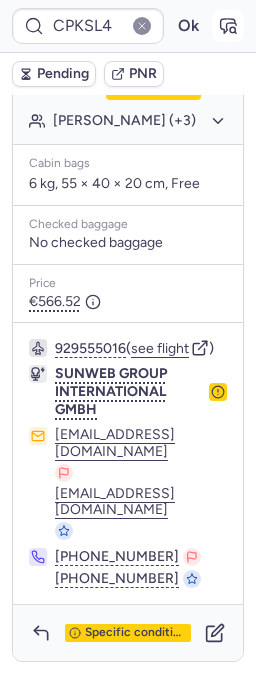 click 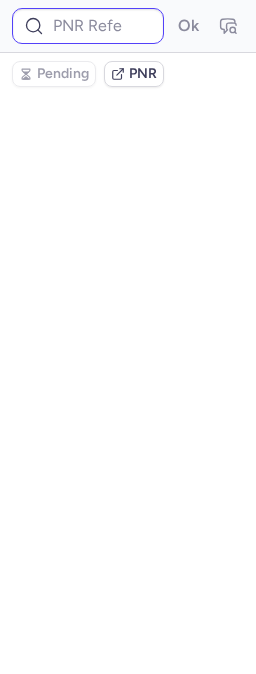 scroll, scrollTop: 0, scrollLeft: 0, axis: both 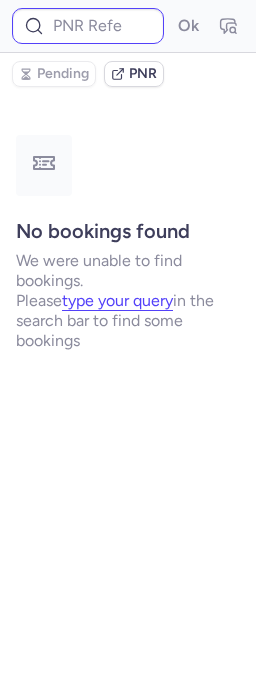 type on "CPKSL4" 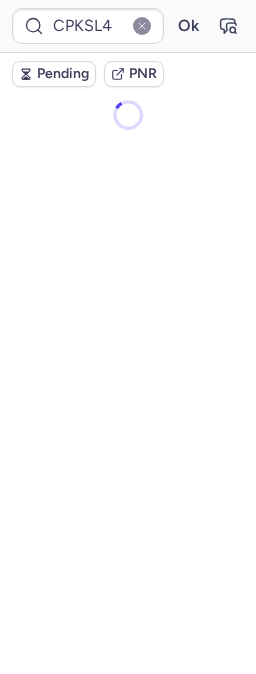 scroll, scrollTop: 0, scrollLeft: 0, axis: both 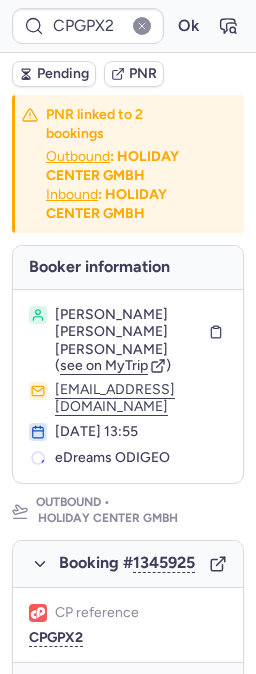 type on "CPSQWA" 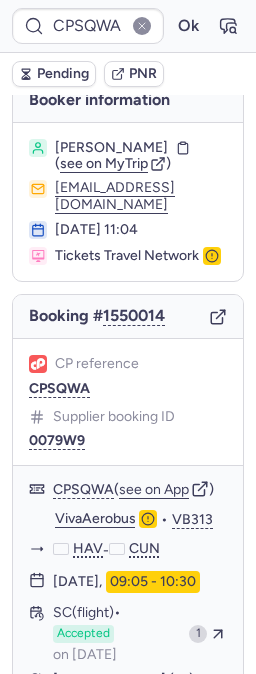 scroll, scrollTop: 0, scrollLeft: 0, axis: both 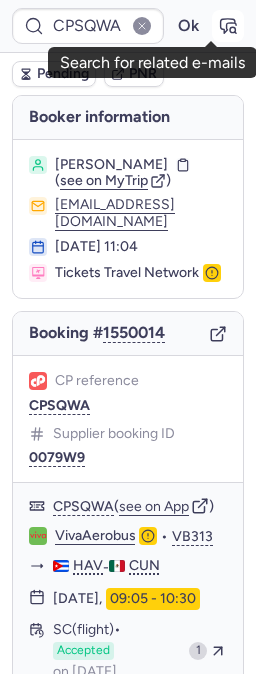 click 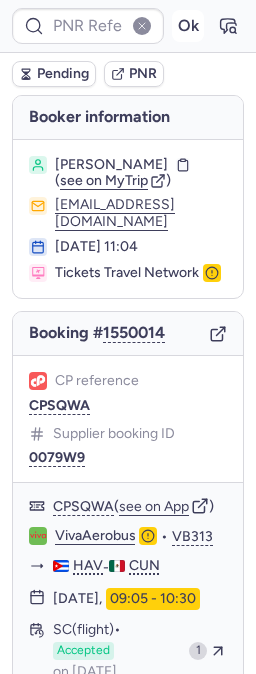 type on "CPSQWA" 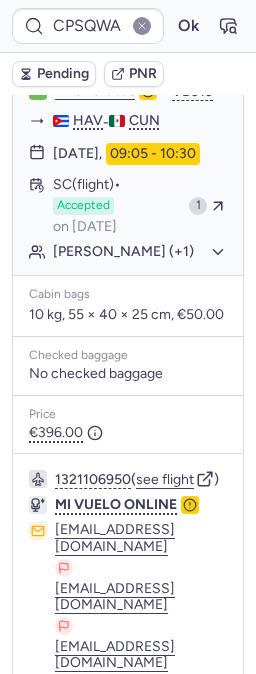 scroll, scrollTop: 555, scrollLeft: 0, axis: vertical 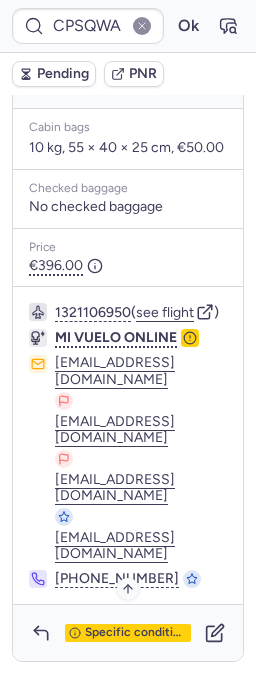 click on "Specific conditions" at bounding box center [136, 633] 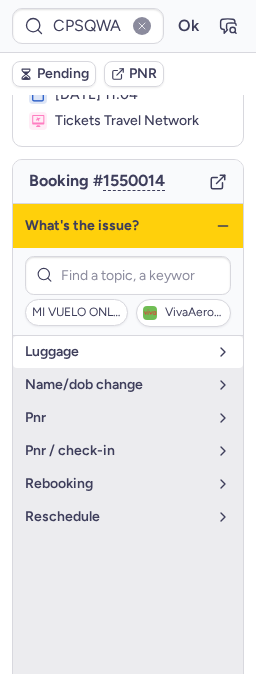 click on "luggage" at bounding box center [128, 352] 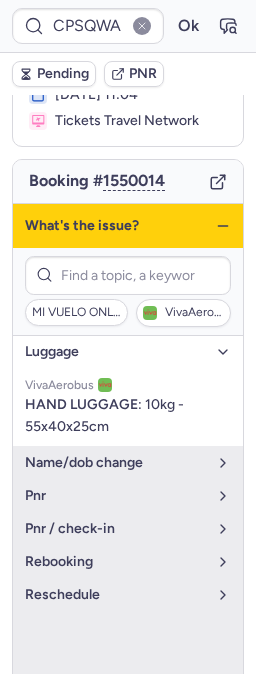 click 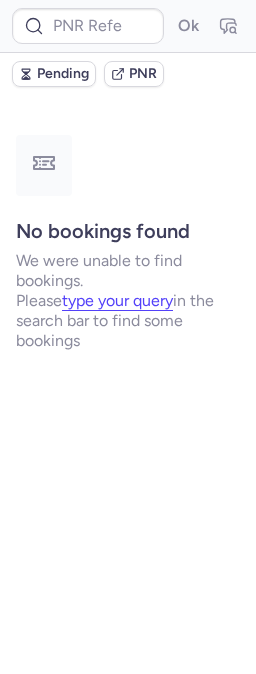 scroll, scrollTop: 0, scrollLeft: 0, axis: both 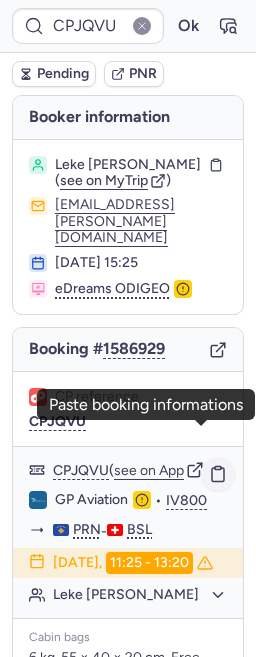 click 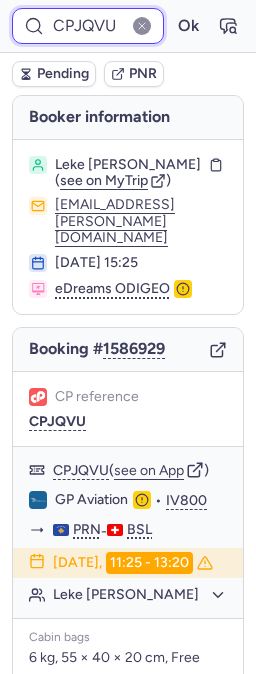 click on "CPJQVU" at bounding box center (88, 26) 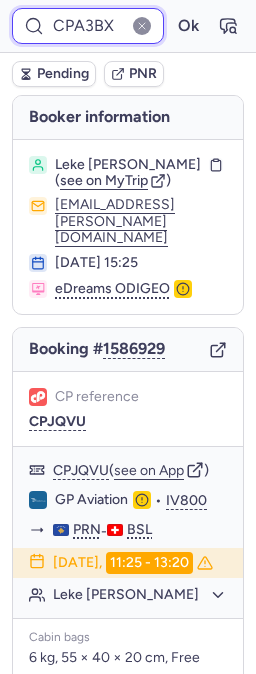 scroll, scrollTop: 0, scrollLeft: 6, axis: horizontal 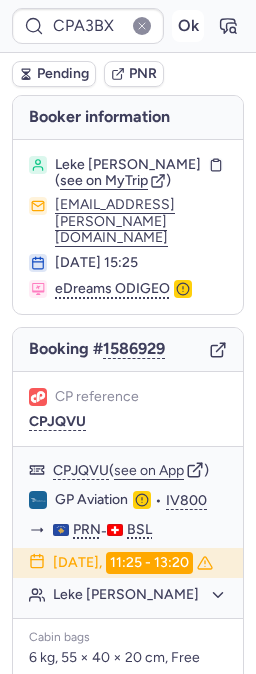 click on "Ok" at bounding box center [188, 26] 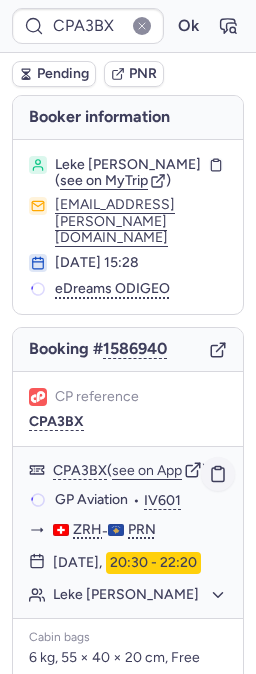 click 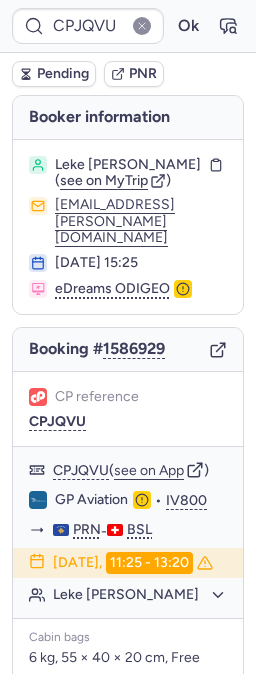 type on "CP87SM" 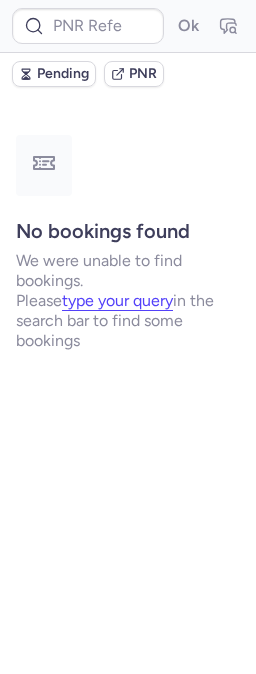 type on "CPC2Y6" 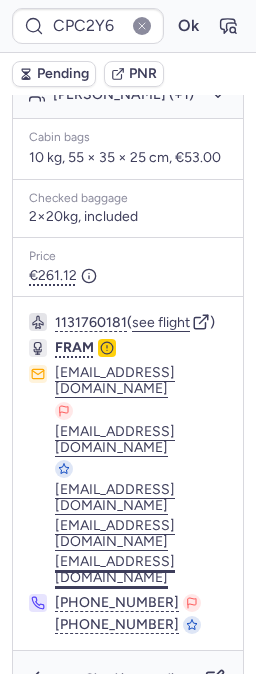 scroll, scrollTop: 567, scrollLeft: 0, axis: vertical 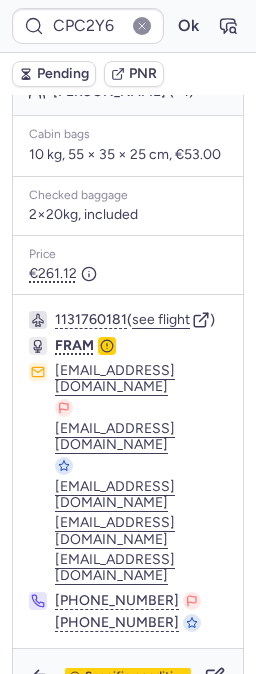 click on "Specific conditions" at bounding box center (136, 677) 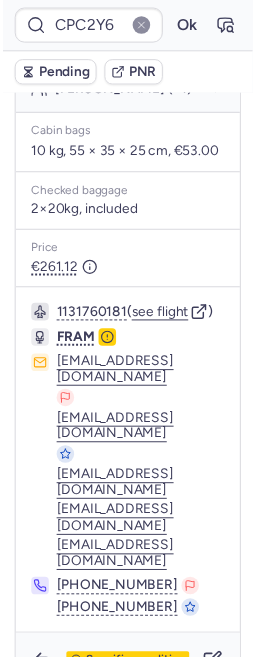 scroll, scrollTop: 108, scrollLeft: 0, axis: vertical 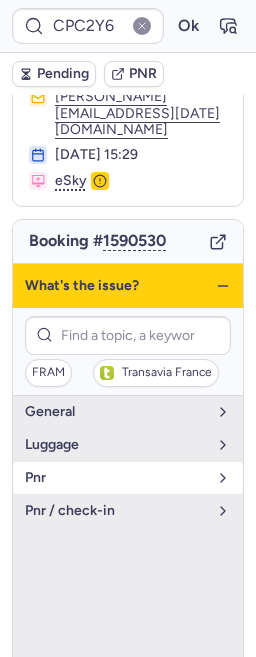 click on "pnr" at bounding box center (128, 478) 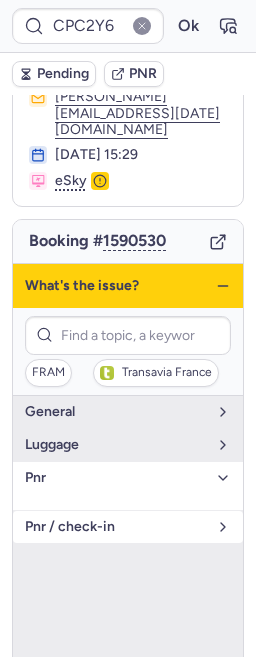 click on "pnr / check-in" at bounding box center (116, 527) 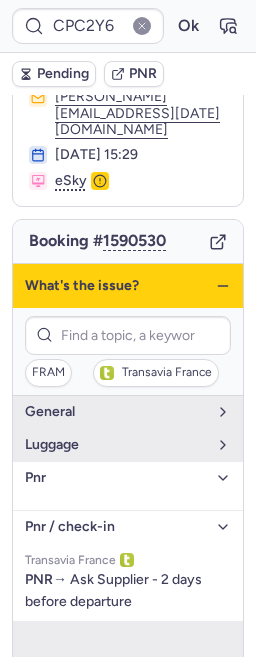 click 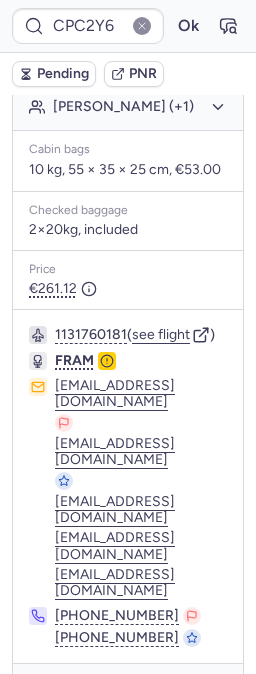 scroll, scrollTop: 567, scrollLeft: 0, axis: vertical 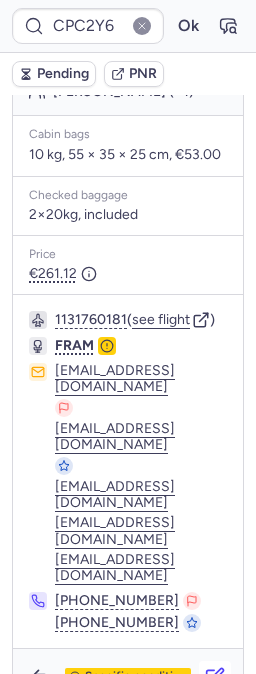 click at bounding box center [215, 677] 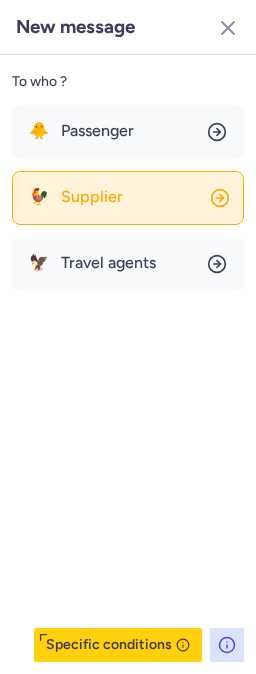 click on "Supplier" at bounding box center [92, 197] 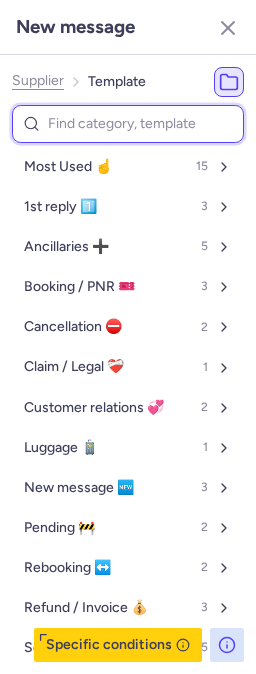 click at bounding box center [128, 124] 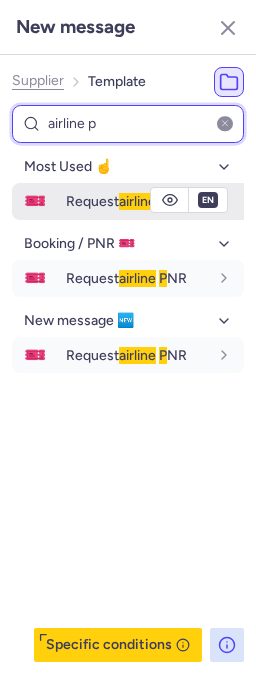 type on "airline p" 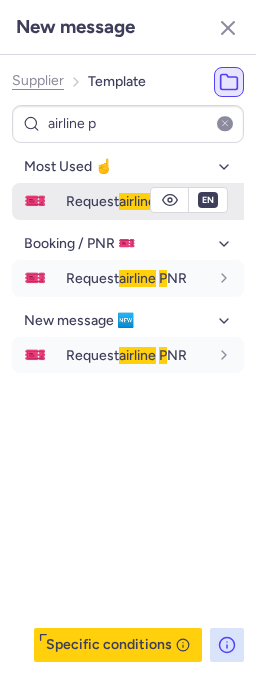 click on "Request  airline   P NR" at bounding box center [126, 201] 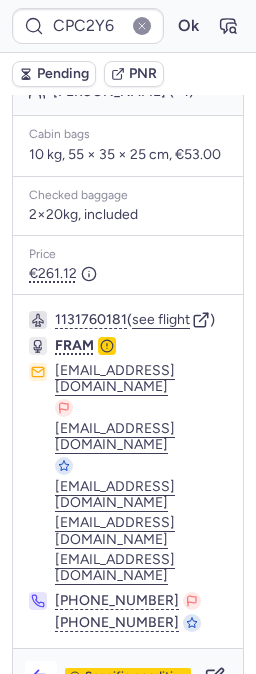 click 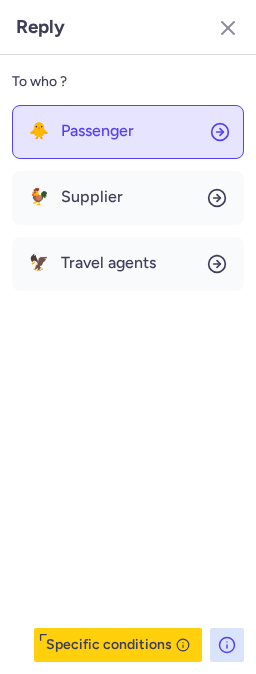 click on "Passenger" at bounding box center [97, 131] 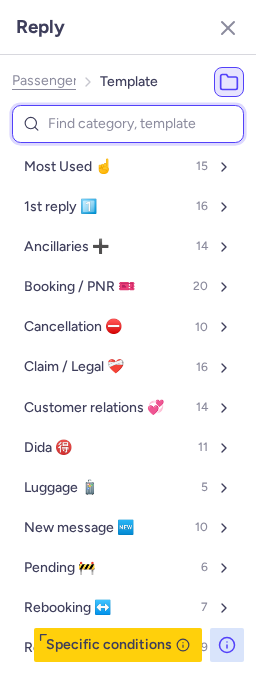 click at bounding box center (128, 124) 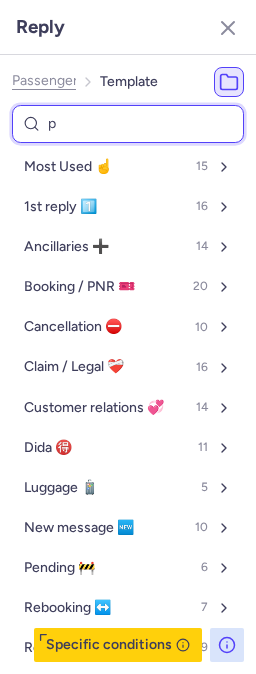 type on "pe" 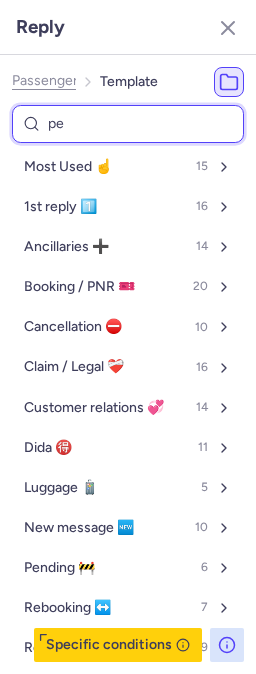 select on "en" 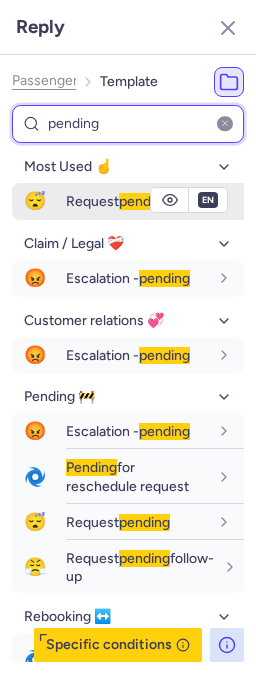 type on "pending" 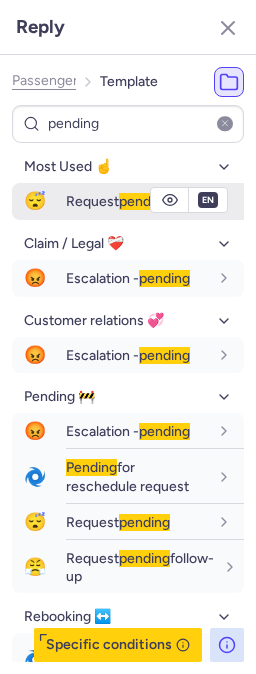 click on "Request  pending" at bounding box center [118, 201] 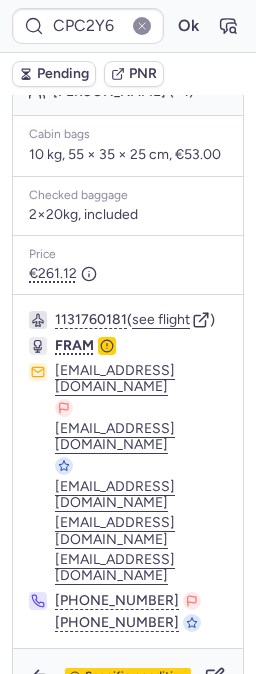 click on "Pending" at bounding box center (63, 74) 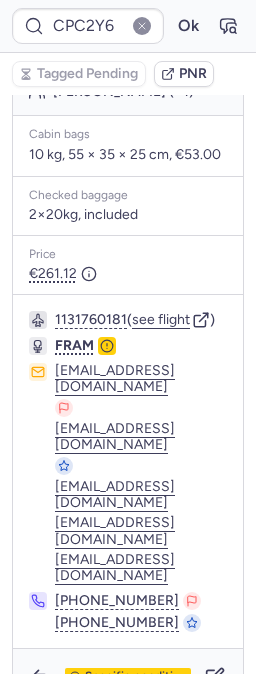 type on "CPGPX2" 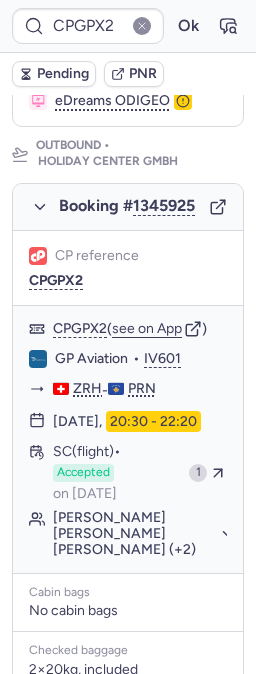 scroll, scrollTop: 344, scrollLeft: 0, axis: vertical 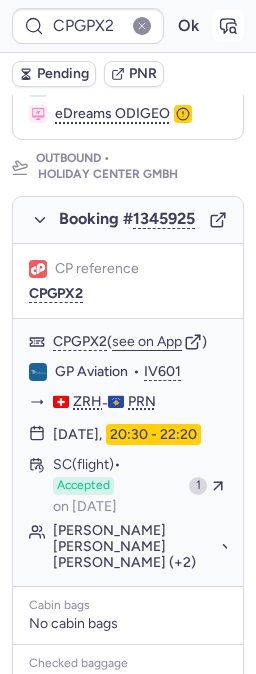 click at bounding box center (228, 26) 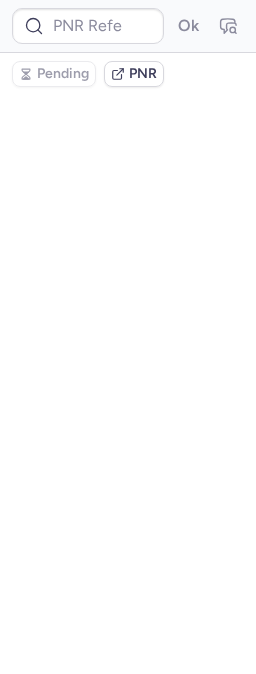 type on "CPGPX2" 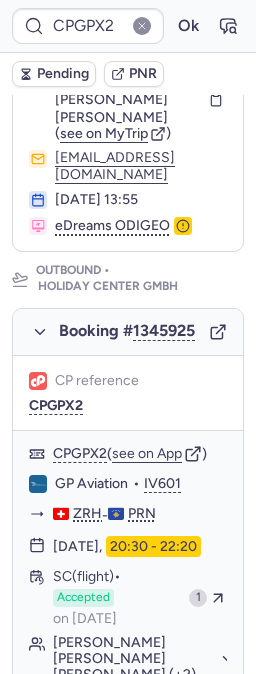 scroll, scrollTop: 222, scrollLeft: 0, axis: vertical 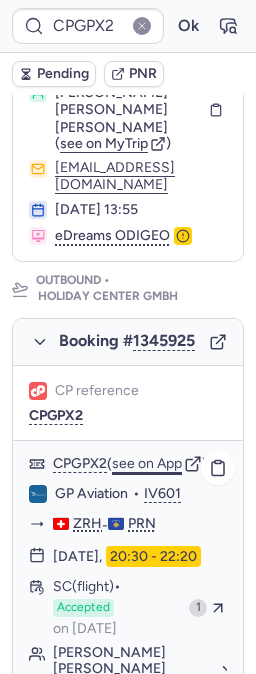 click on "see on App" 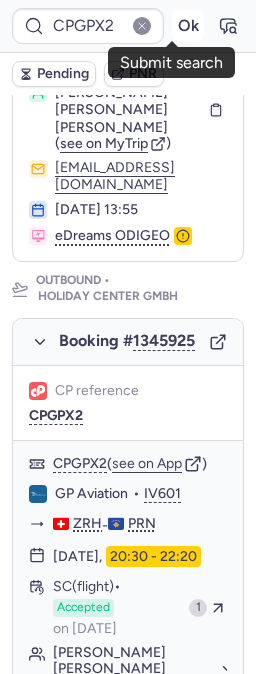 click on "Ok" at bounding box center [188, 26] 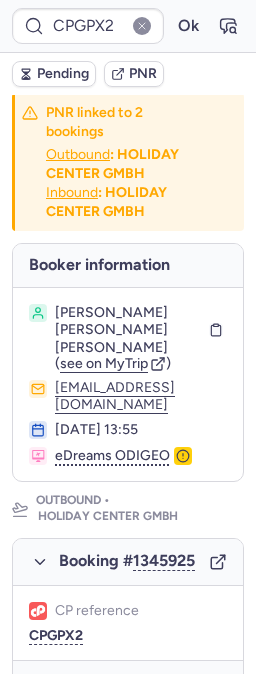 scroll, scrollTop: 0, scrollLeft: 0, axis: both 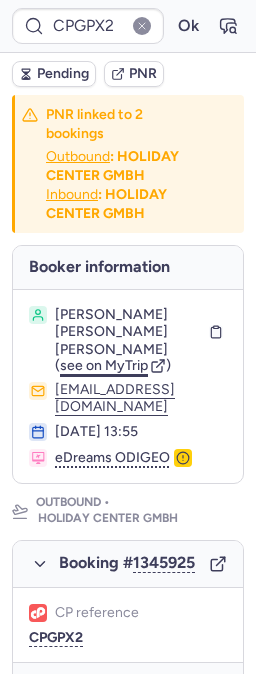 click on "see on MyTrip" at bounding box center [104, 365] 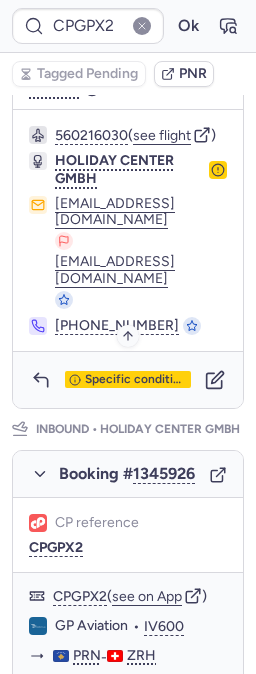 scroll, scrollTop: 1000, scrollLeft: 0, axis: vertical 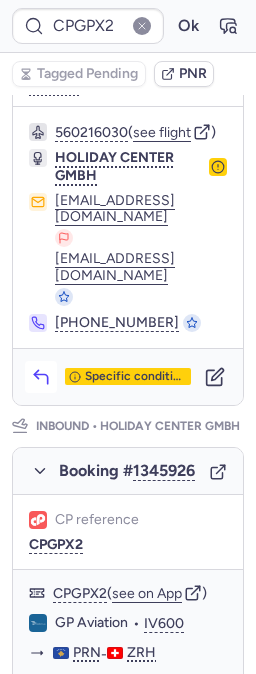 click 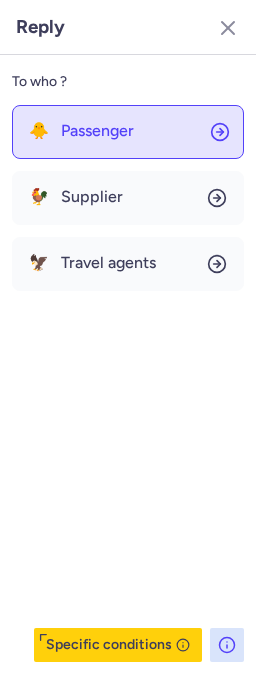 click on "🐥 Passenger" 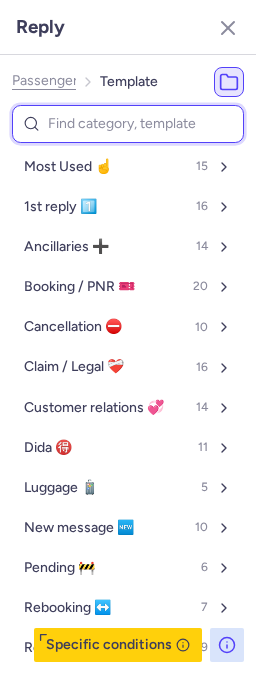 click at bounding box center (128, 124) 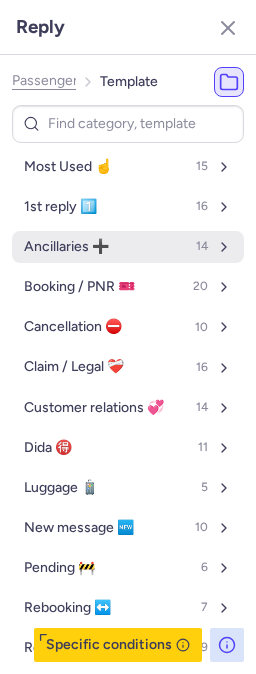 click on "Ancillaries ➕" at bounding box center (66, 247) 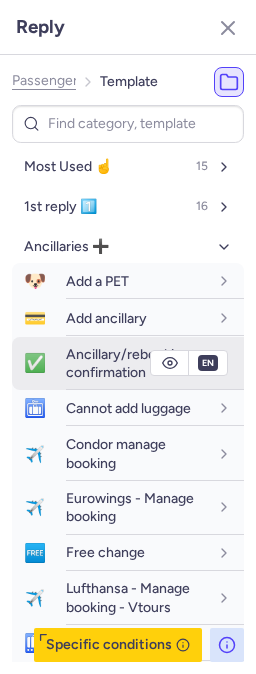 click on "Ancillary/rebooking confirmation" at bounding box center (128, 363) 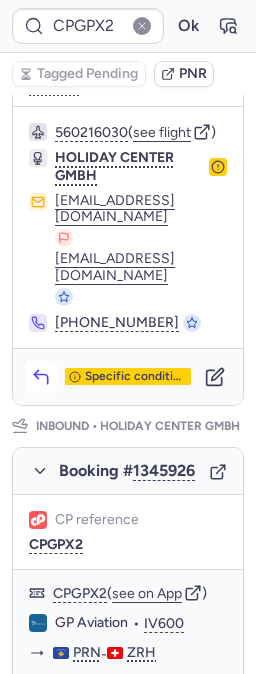 click 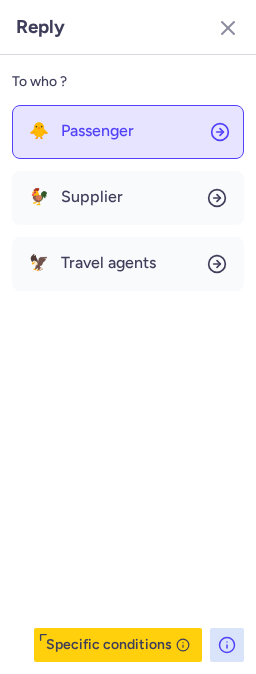 click on "🐥 Passenger" 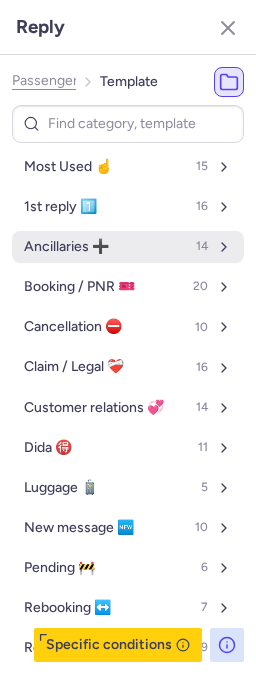 click on "Ancillaries ➕ 14" at bounding box center (128, 247) 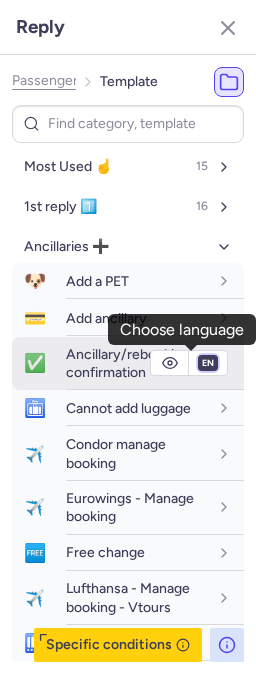 click on "fr en de nl pt es it ru" at bounding box center [208, 363] 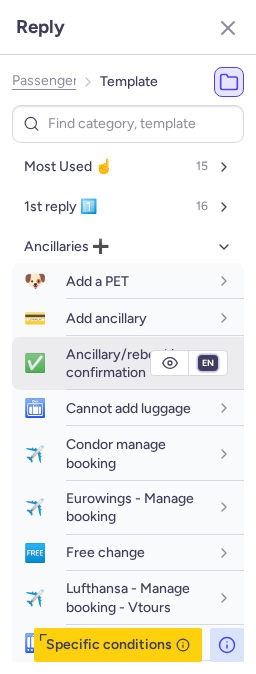 select on "de" 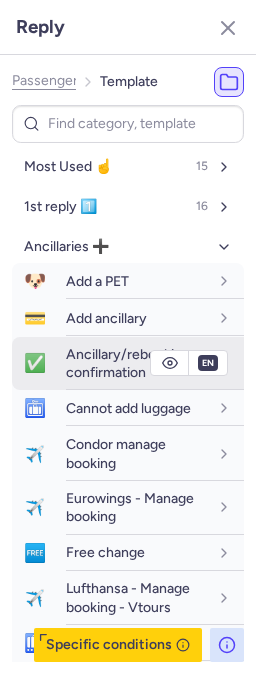 click on "fr en de nl pt es it ru" at bounding box center (208, 363) 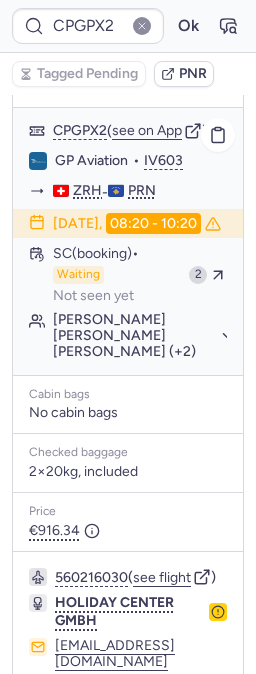 scroll, scrollTop: 0, scrollLeft: 0, axis: both 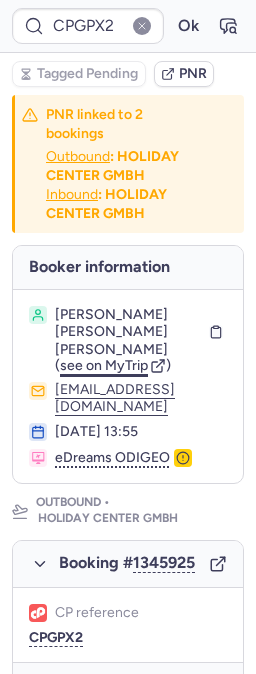 click on "see on MyTrip" at bounding box center (104, 365) 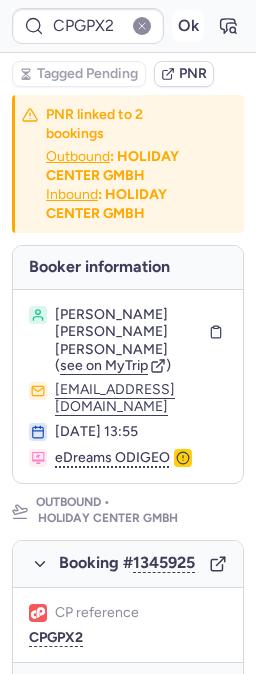 click on "Ok" at bounding box center (188, 26) 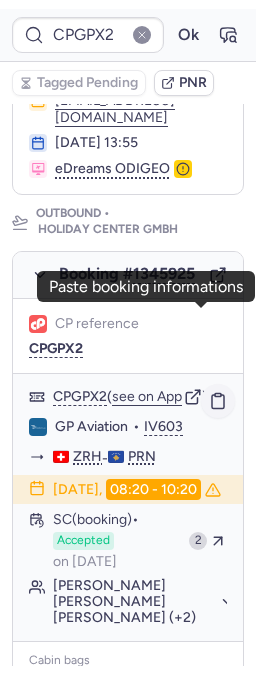 scroll, scrollTop: 293, scrollLeft: 0, axis: vertical 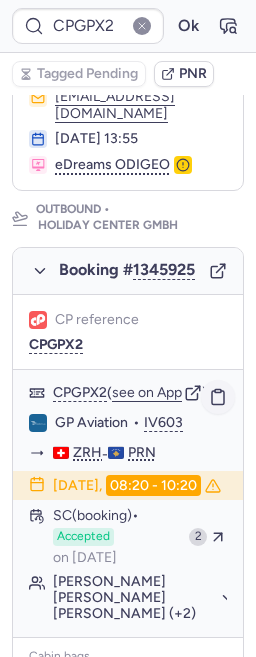 click 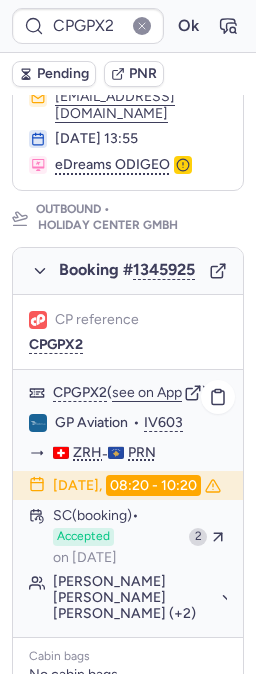 type on "CPH6BN" 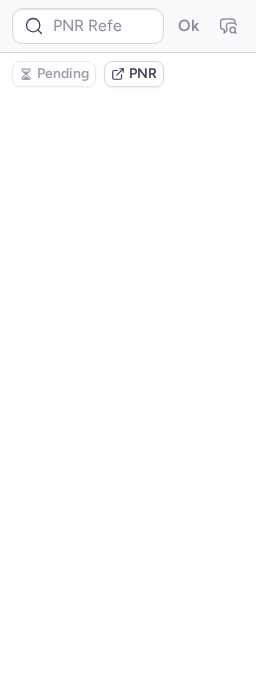 scroll, scrollTop: 0, scrollLeft: 0, axis: both 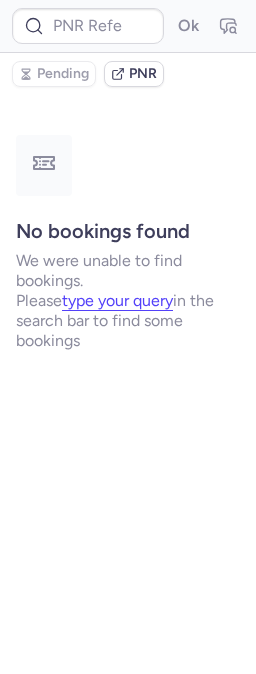 type on "CPXXKO" 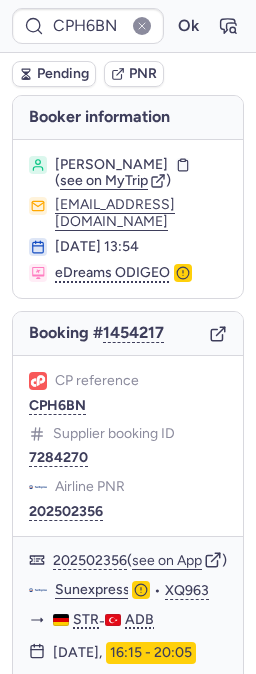 type on "CPRAMJ" 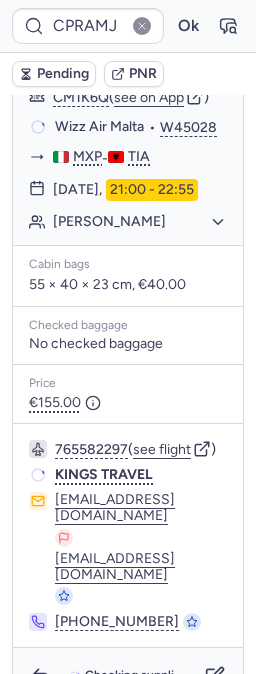 scroll, scrollTop: 469, scrollLeft: 0, axis: vertical 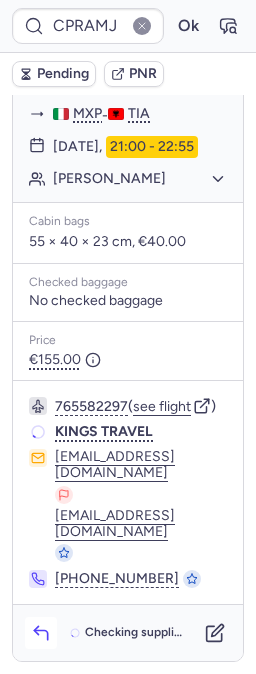 click 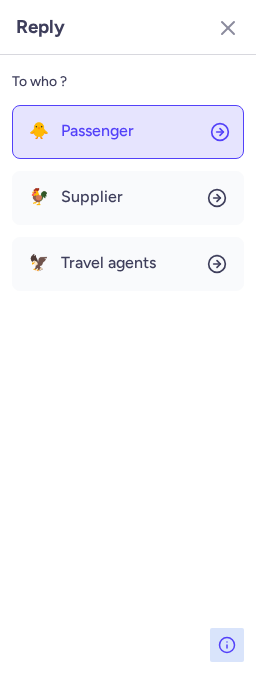 click on "Passenger" at bounding box center [97, 131] 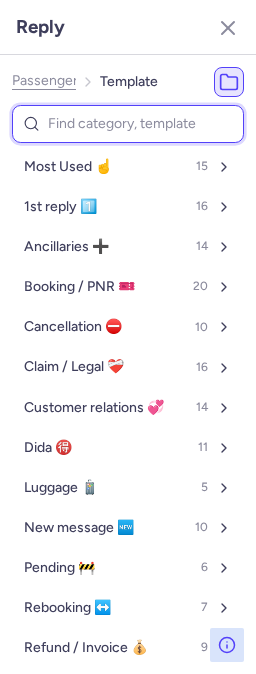 click at bounding box center (128, 124) 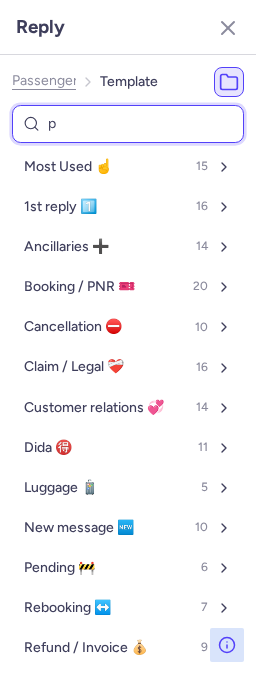 type on "pn" 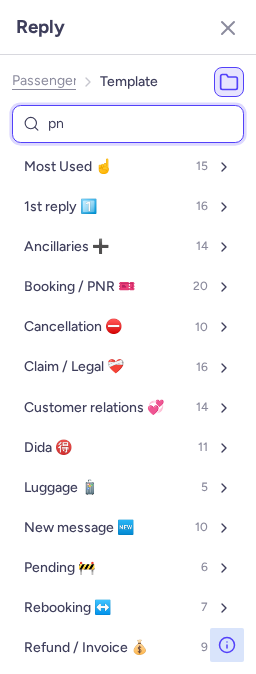 select on "en" 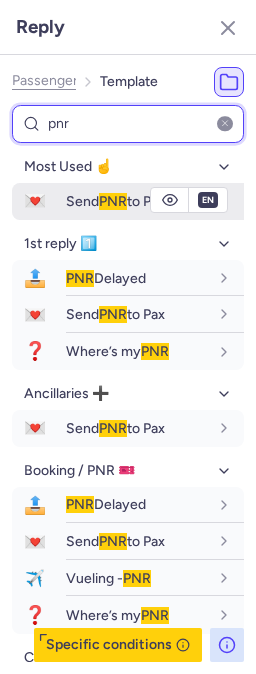 type on "pnr" 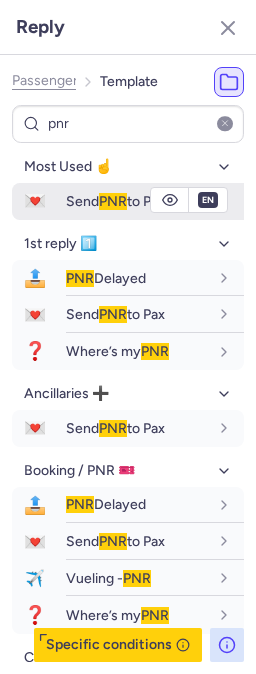 click on "💌 Send  PNR  to Pax" at bounding box center (128, 201) 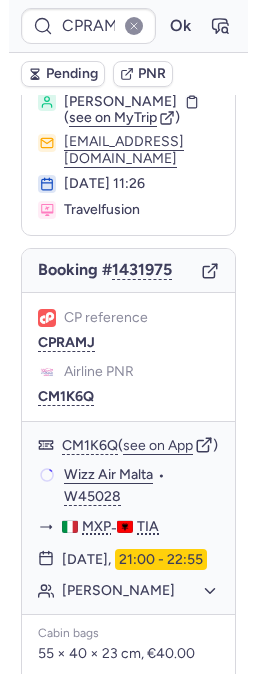 scroll, scrollTop: 0, scrollLeft: 0, axis: both 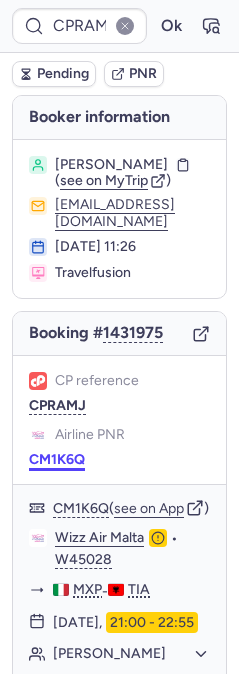 click on "CM1K6Q" at bounding box center [57, 460] 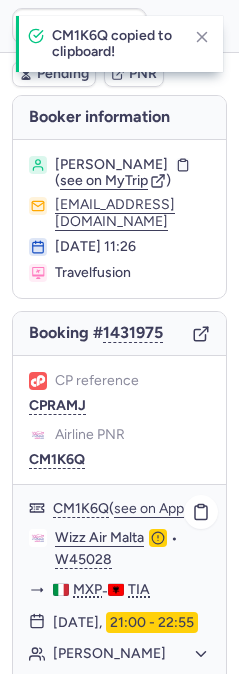 click on "Wizz Air Malta" 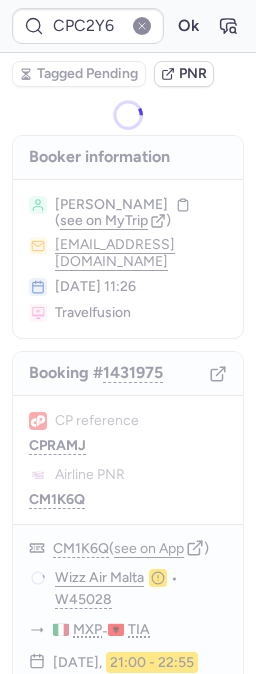 type on "CPOX25" 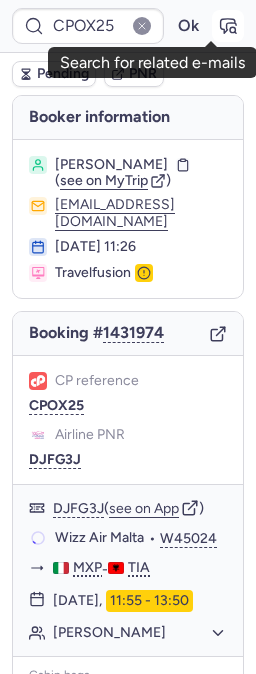 click 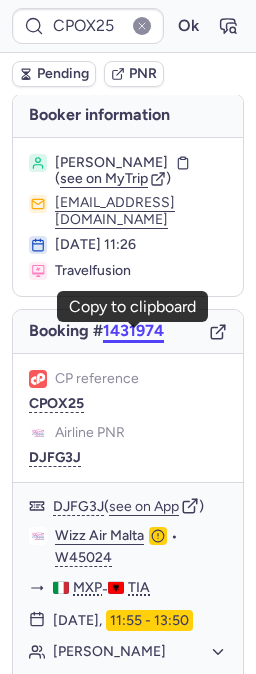 scroll, scrollTop: 0, scrollLeft: 0, axis: both 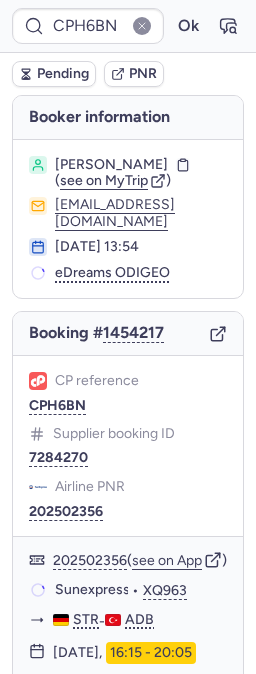 type on "CPI9JP" 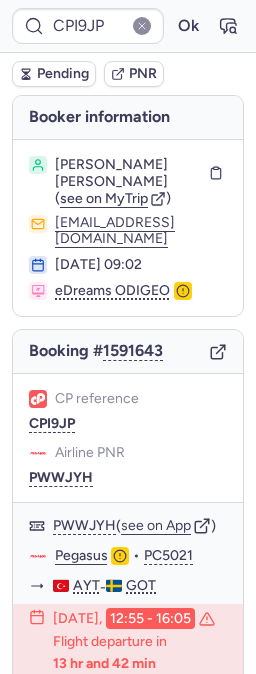 type on "CPH6BN" 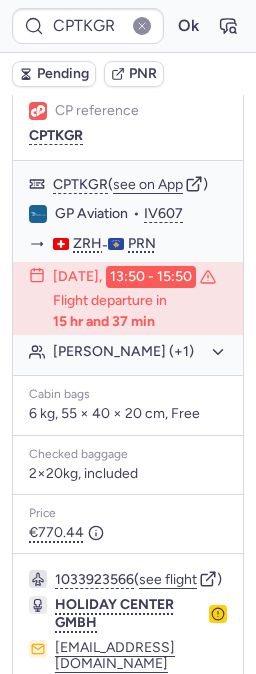 scroll, scrollTop: 444, scrollLeft: 0, axis: vertical 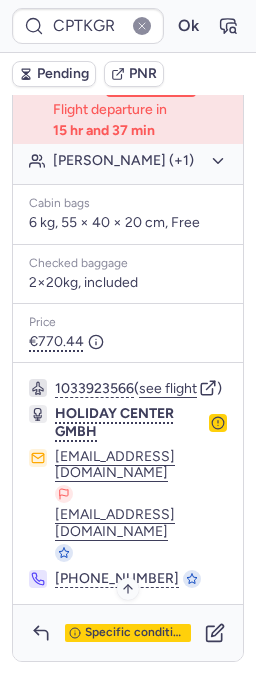click on "Specific conditions" at bounding box center (136, 633) 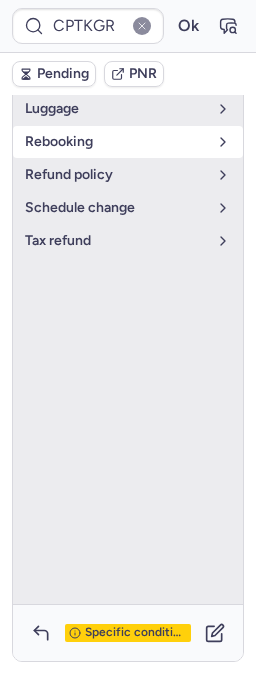 scroll, scrollTop: 108, scrollLeft: 0, axis: vertical 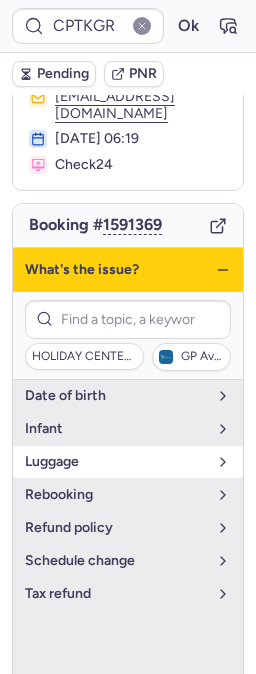 click on "luggage" at bounding box center (116, 462) 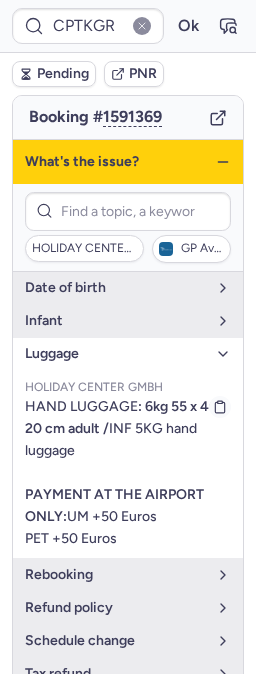 scroll, scrollTop: 219, scrollLeft: 0, axis: vertical 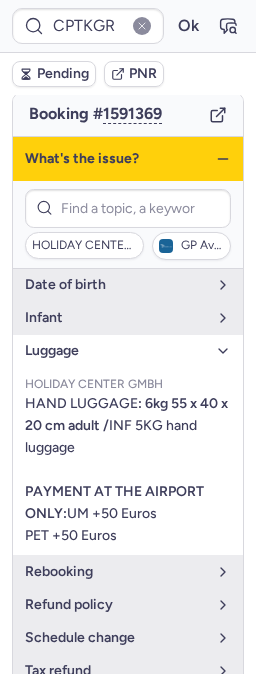 click 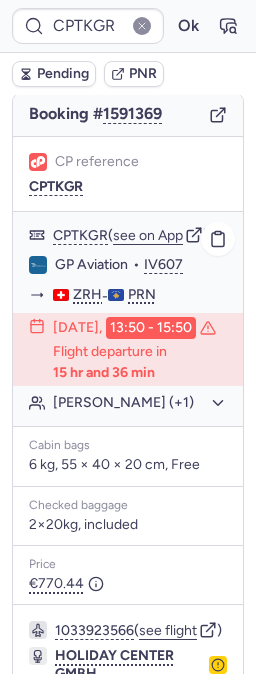type on "CPC2Y6" 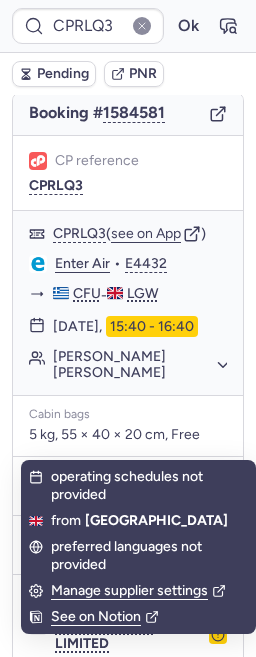 scroll, scrollTop: 0, scrollLeft: 0, axis: both 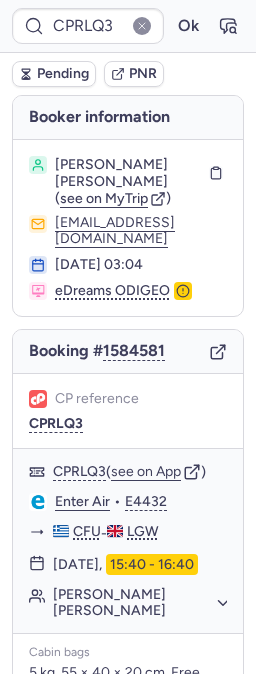 drag, startPoint x: 86, startPoint y: 249, endPoint x: 234, endPoint y: 253, distance: 148.05405 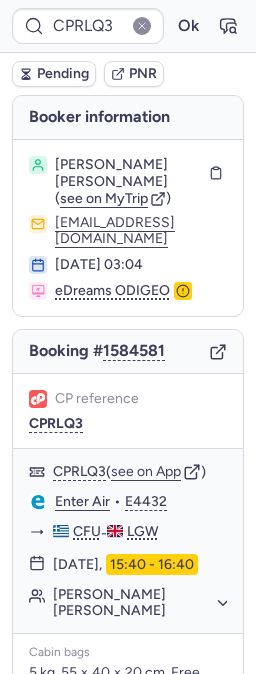 type on "CPE3B8" 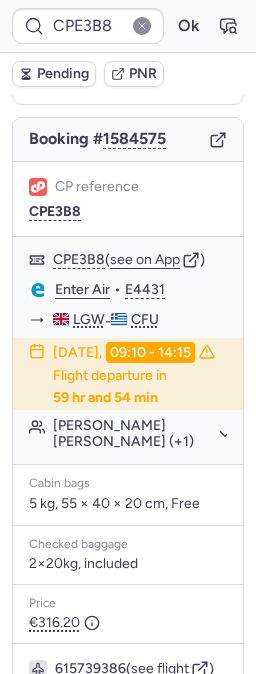 scroll, scrollTop: 530, scrollLeft: 0, axis: vertical 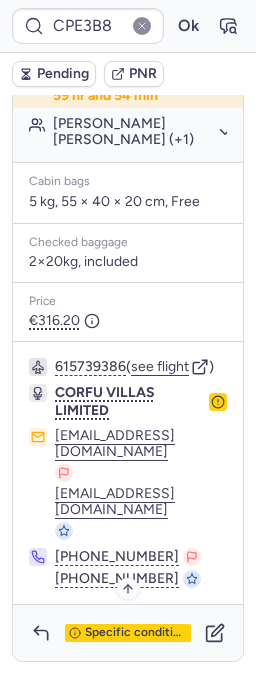 click on "Specific conditions" at bounding box center [136, 633] 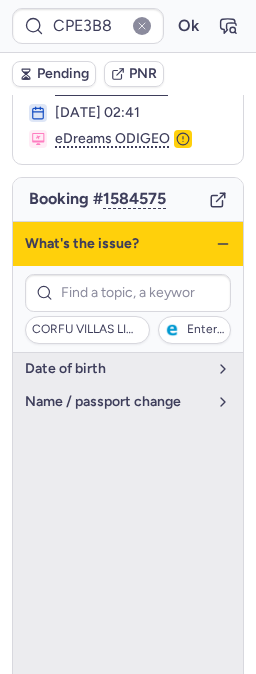 click 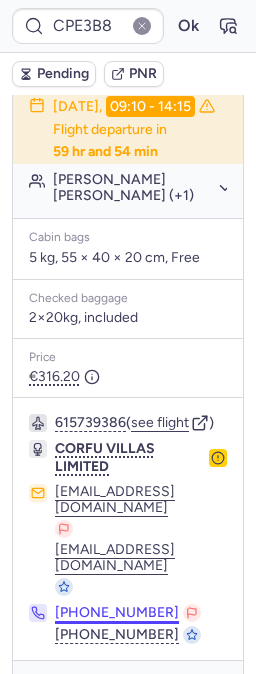 scroll, scrollTop: 530, scrollLeft: 0, axis: vertical 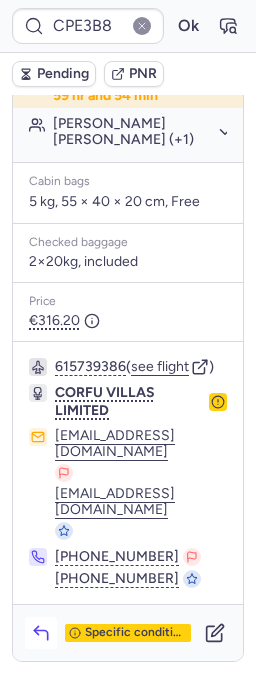 click 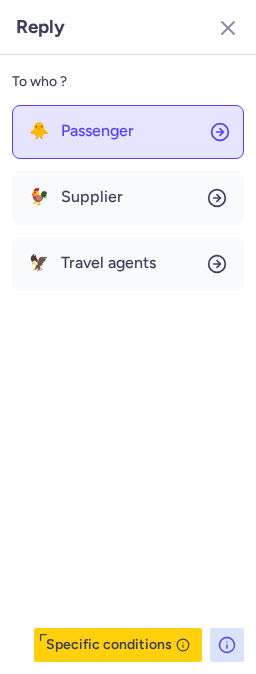click on "🐥 Passenger" 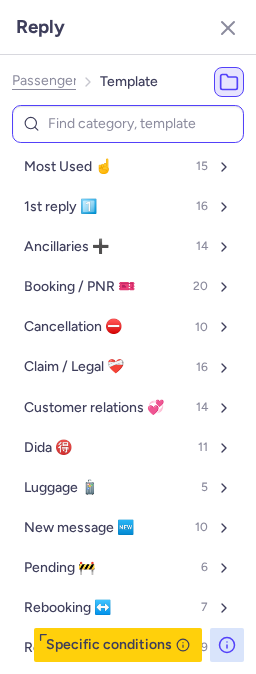 click at bounding box center [128, 124] 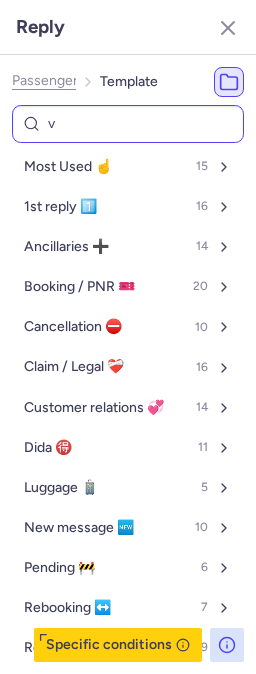type on "vo" 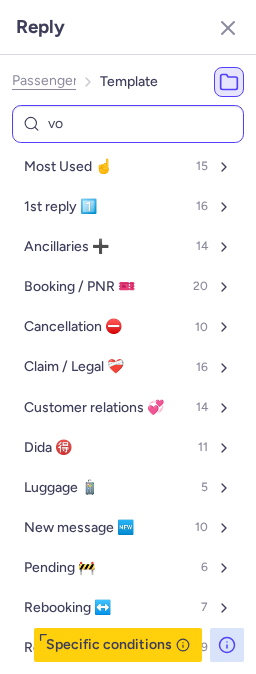 select on "en" 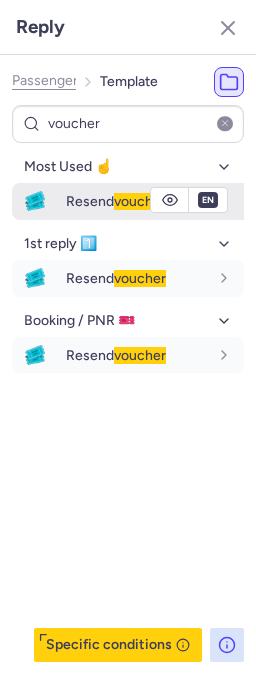 type on "voucher" 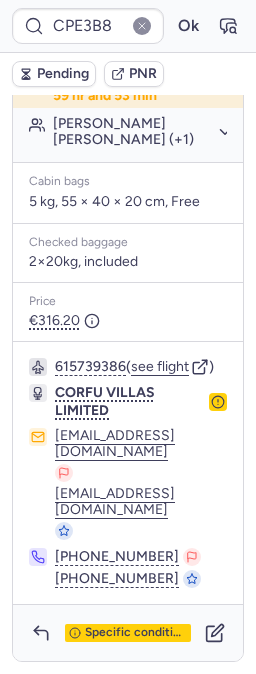 type on "CPC2Y6" 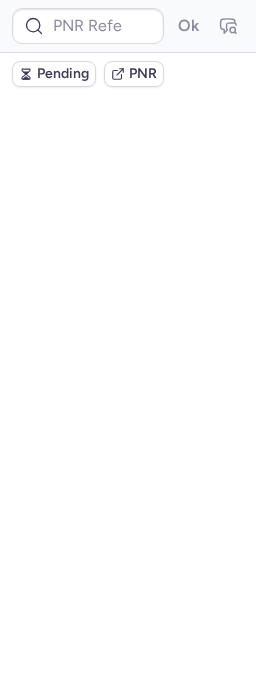 scroll, scrollTop: 530, scrollLeft: 0, axis: vertical 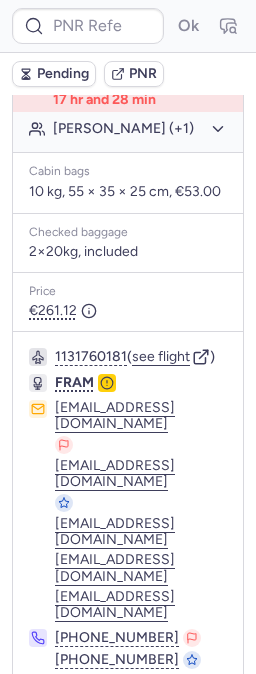 type on "CPU99O" 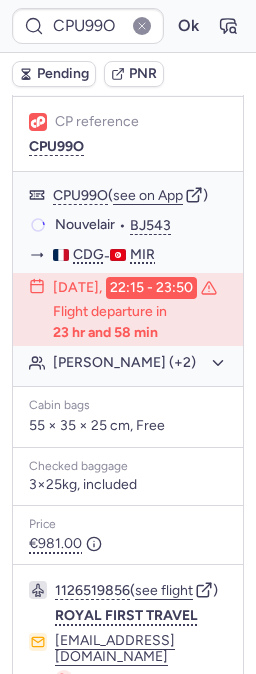 scroll, scrollTop: 197, scrollLeft: 0, axis: vertical 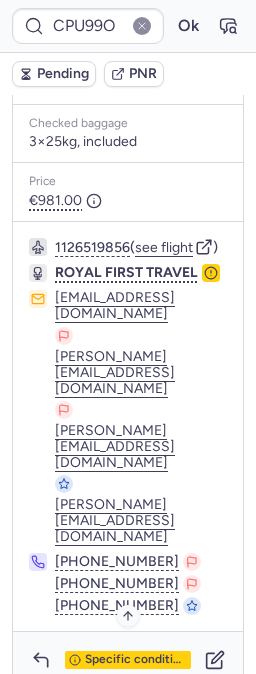click on "Specific conditions" at bounding box center (136, 660) 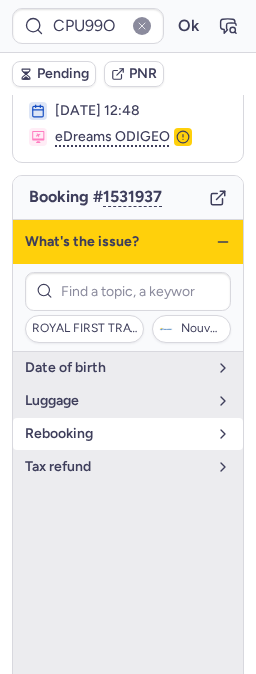 click on "rebooking" at bounding box center (116, 434) 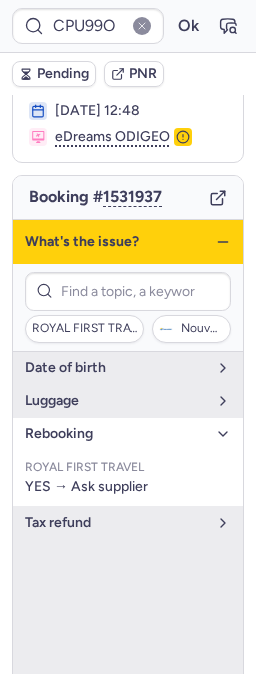 click 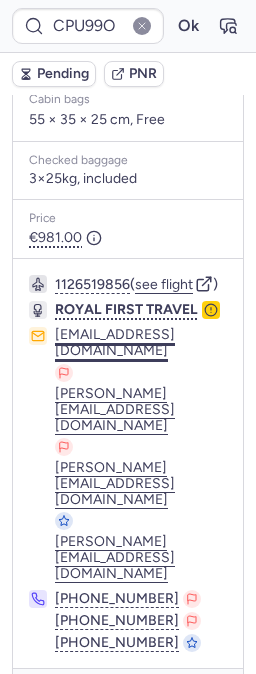 scroll, scrollTop: 618, scrollLeft: 0, axis: vertical 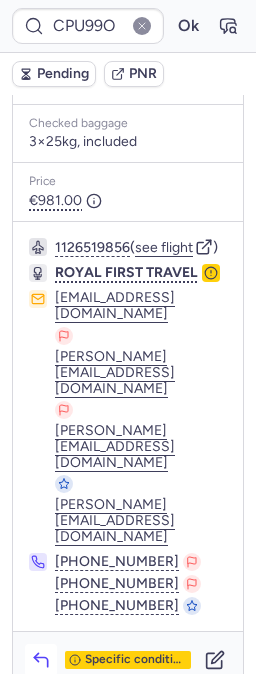 click 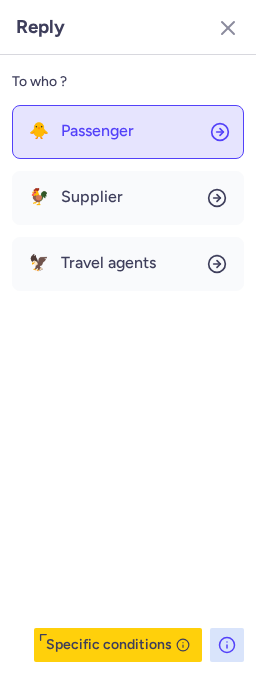 click on "🐥 Passenger" 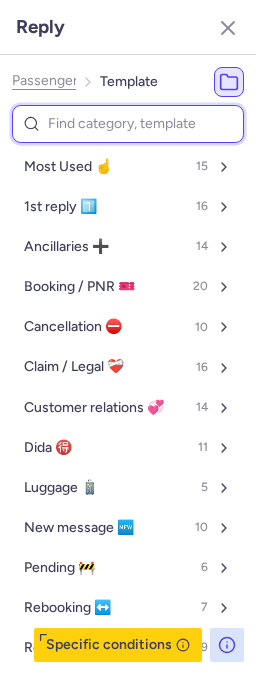 drag, startPoint x: 121, startPoint y: 113, endPoint x: 115, endPoint y: 125, distance: 13.416408 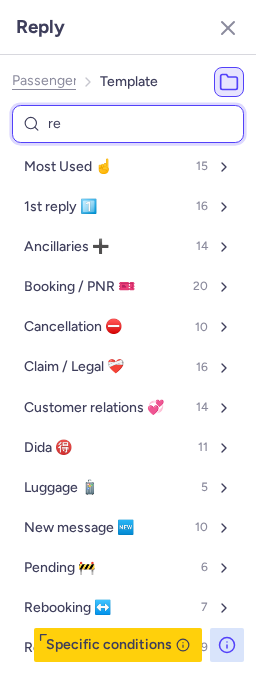 type on "ref" 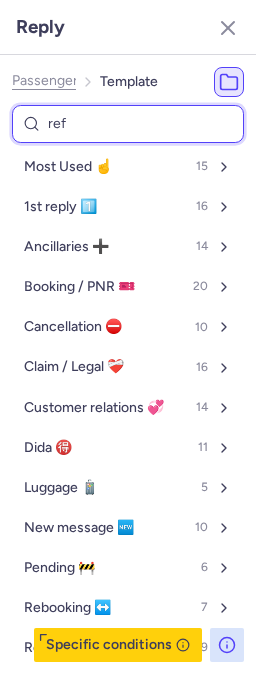 select on "en" 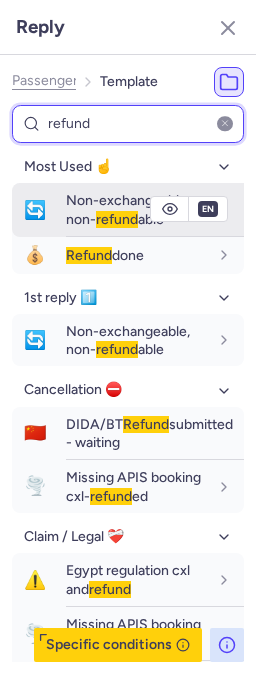 type on "refund" 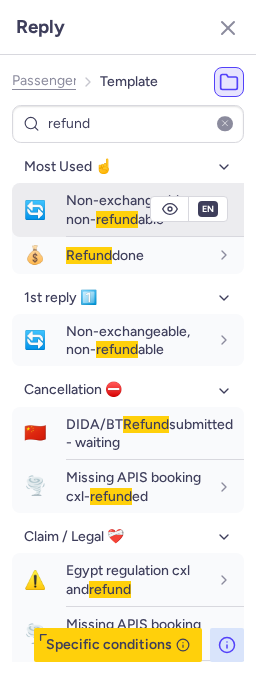click on "🔄" at bounding box center [35, 210] 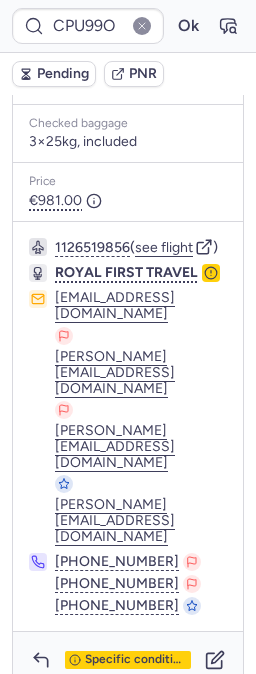 type on "CPC2Y6" 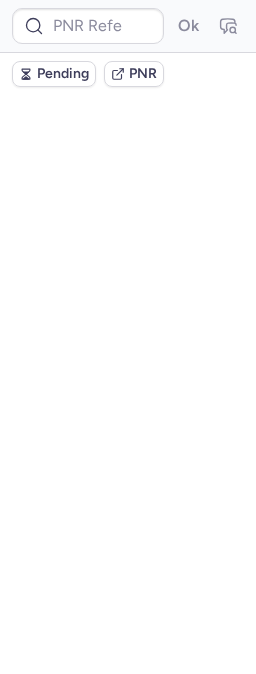 scroll, scrollTop: 0, scrollLeft: 0, axis: both 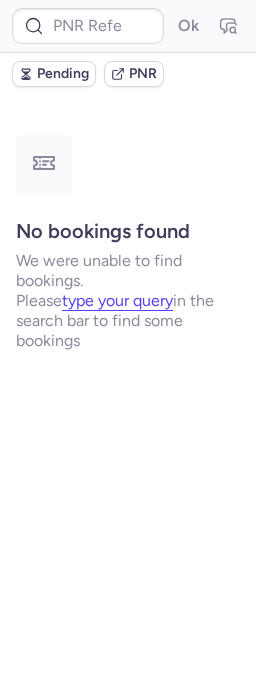 type on "CPU99O" 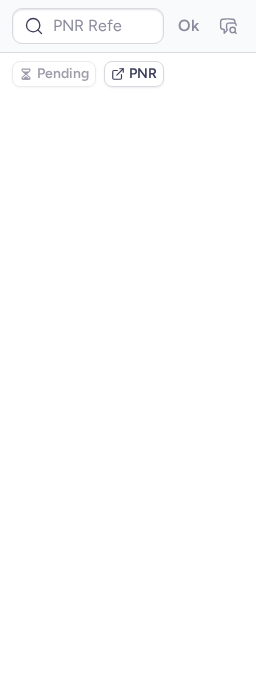 scroll, scrollTop: 0, scrollLeft: 0, axis: both 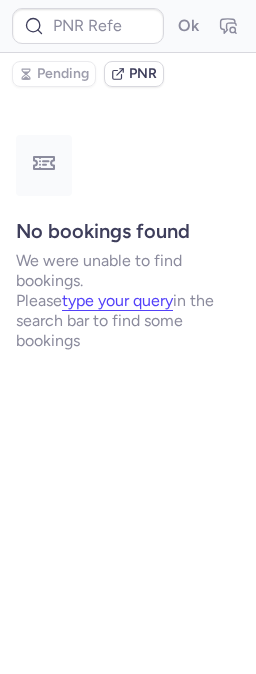 type on "CPU99O" 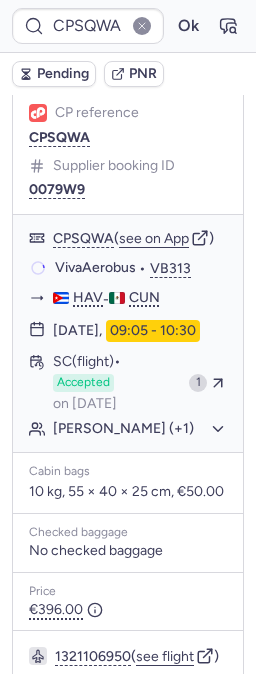 scroll, scrollTop: 264, scrollLeft: 0, axis: vertical 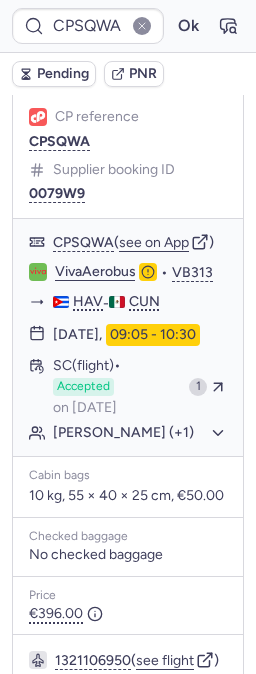 type on "CPOX25" 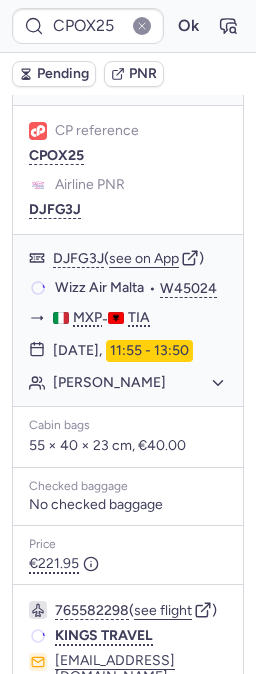 scroll, scrollTop: 247, scrollLeft: 0, axis: vertical 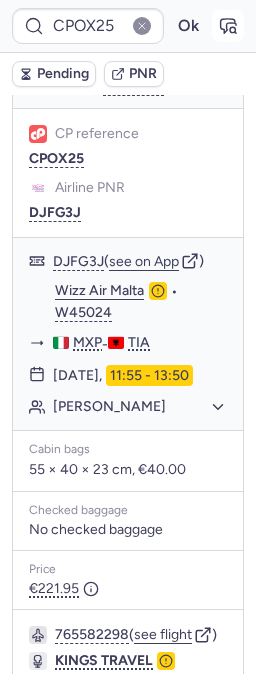 click 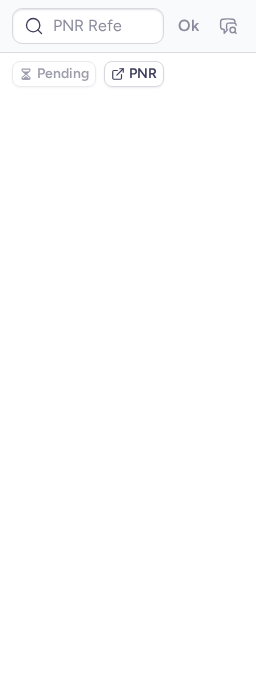 type on "CPOX25" 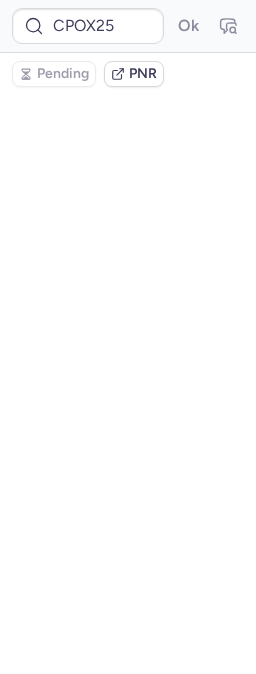 scroll, scrollTop: 0, scrollLeft: 0, axis: both 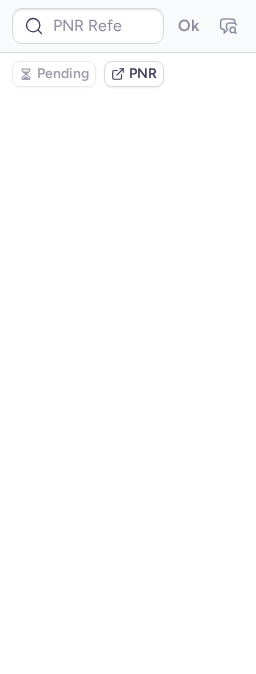type on "CPOX25" 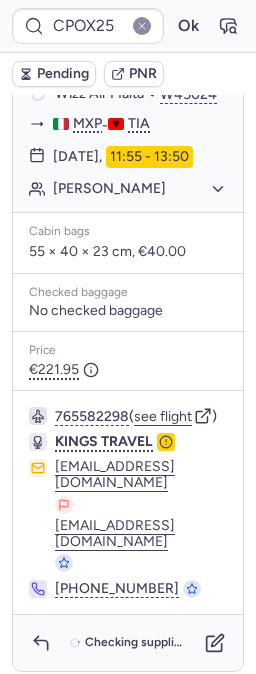scroll, scrollTop: 451, scrollLeft: 0, axis: vertical 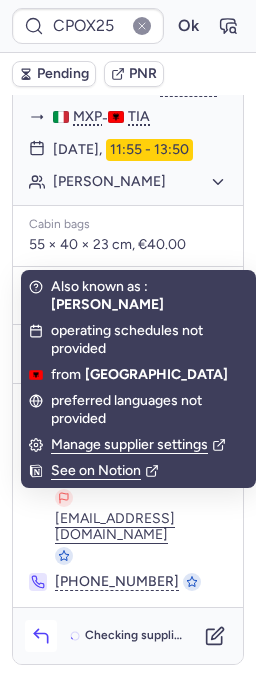 click 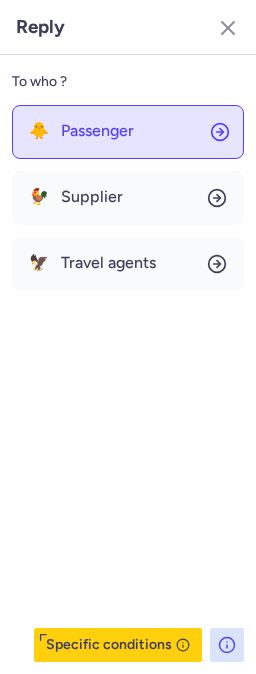 click on "🐥 Passenger" 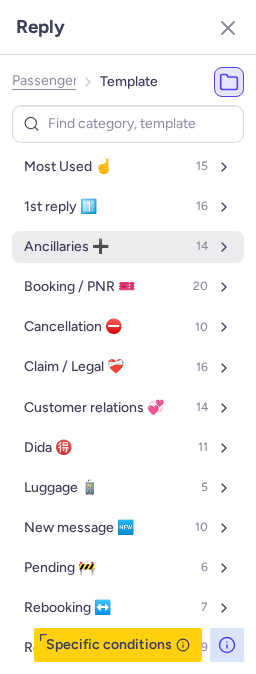 click on "Ancillaries ➕ 14" at bounding box center (128, 247) 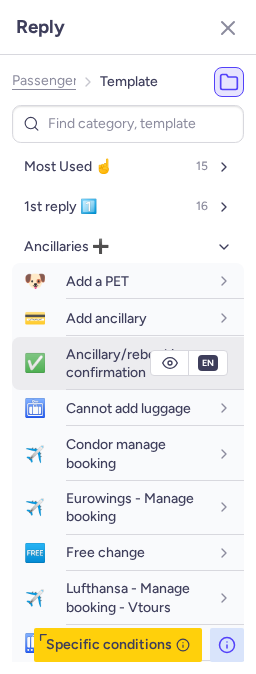 click on "Ancillary/rebooking confirmation" at bounding box center [128, 363] 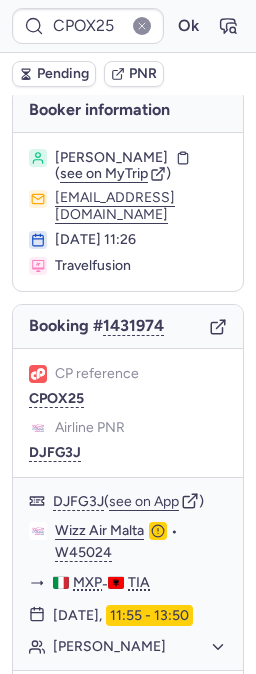 scroll, scrollTop: 0, scrollLeft: 0, axis: both 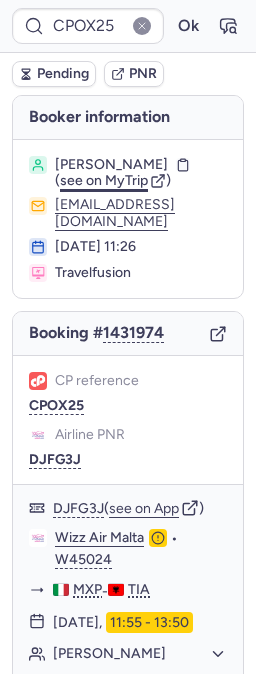 click on "see on MyTrip" at bounding box center [104, 180] 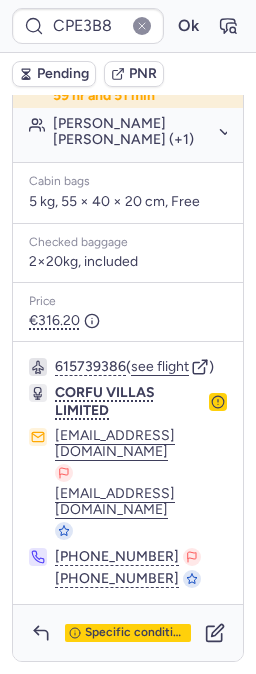 scroll, scrollTop: 530, scrollLeft: 0, axis: vertical 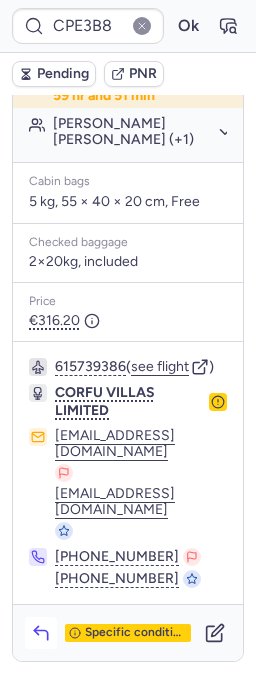 click 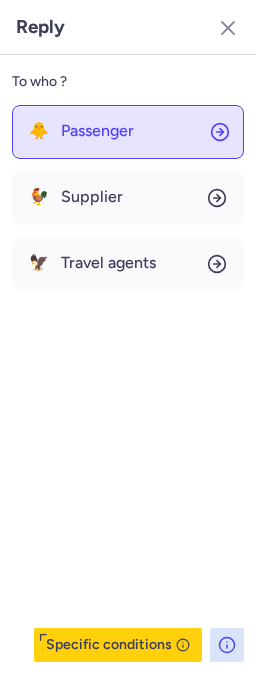 click on "🐥 Passenger" 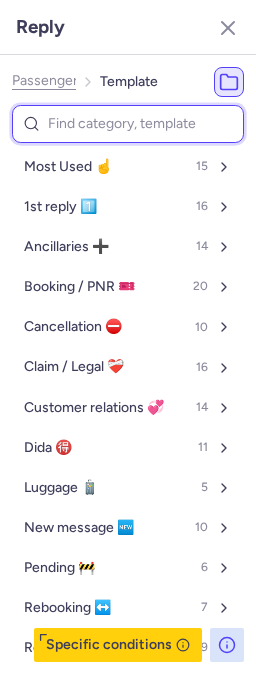 click at bounding box center [128, 124] 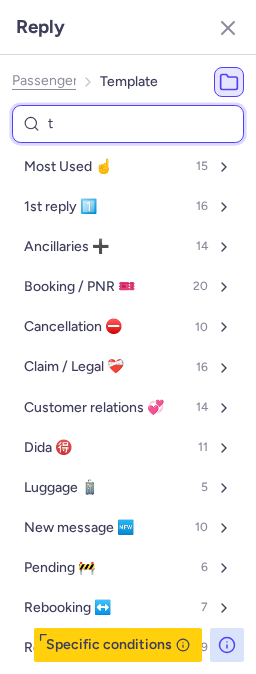 type on "tp" 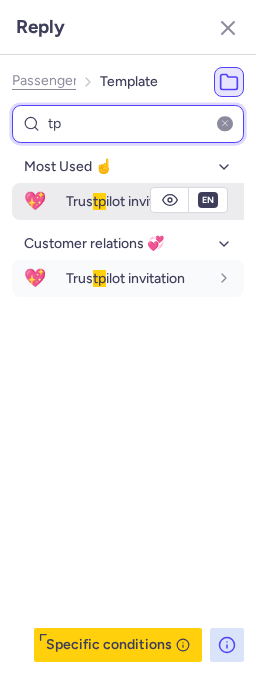 type on "tp" 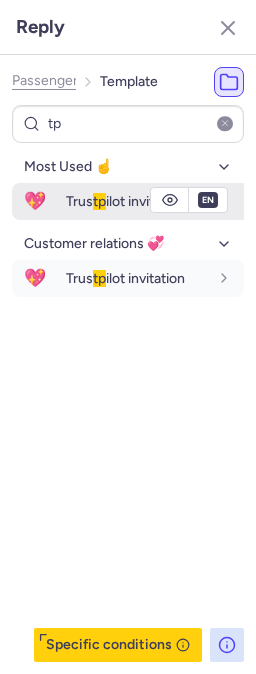 click on "Trus tp ilot invitation" at bounding box center (125, 201) 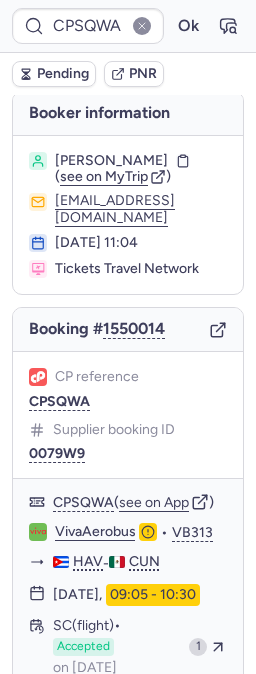 scroll, scrollTop: 0, scrollLeft: 0, axis: both 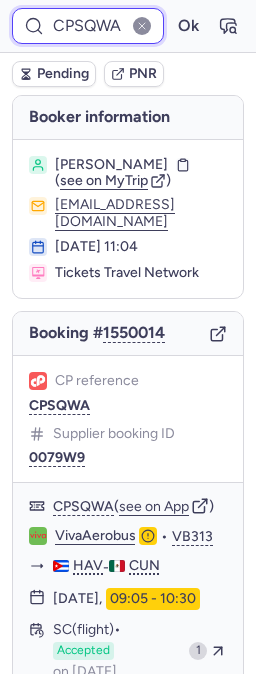 click on "CPSQWA" at bounding box center (88, 26) 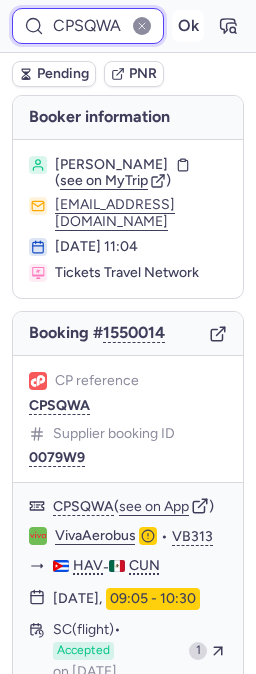 paste on "0079W9" 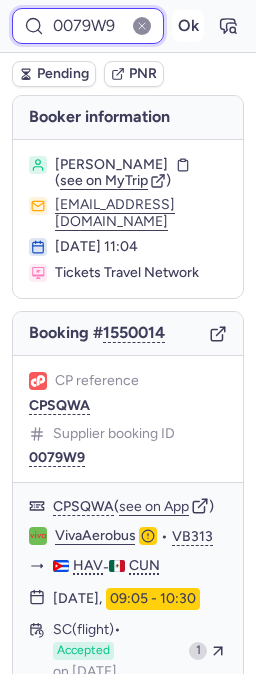 scroll, scrollTop: 0, scrollLeft: 8, axis: horizontal 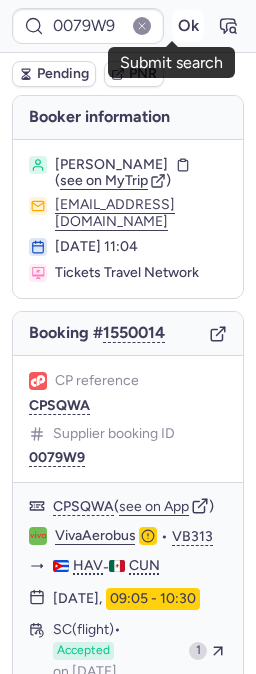 click on "Ok" at bounding box center [188, 26] 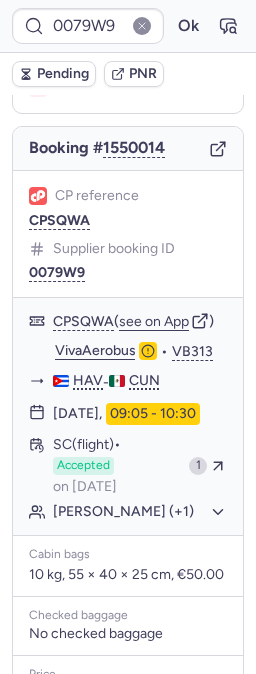 scroll, scrollTop: 222, scrollLeft: 0, axis: vertical 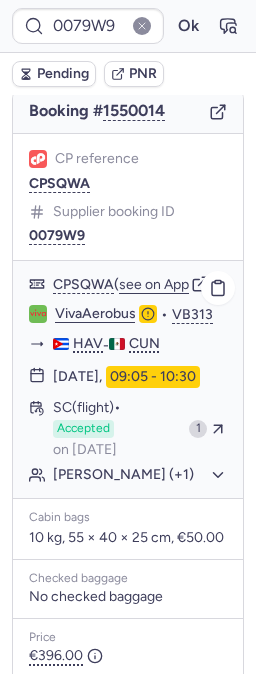 click on "Sydney Kwadwo ADDO (+1)" 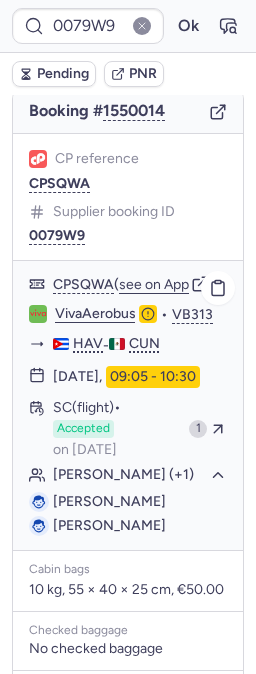 click on "Sydney Kwadwo ADDO" at bounding box center (109, 501) 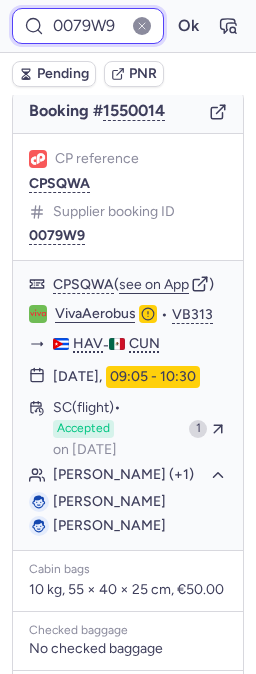 click on "0079W9" at bounding box center [88, 26] 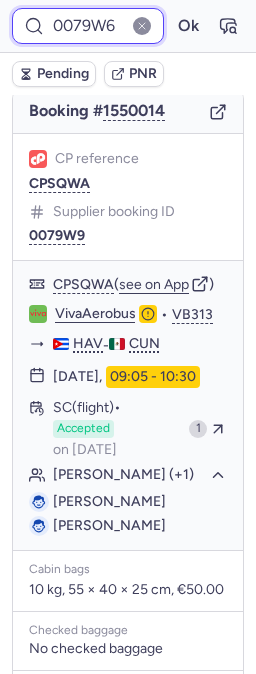 scroll, scrollTop: 0, scrollLeft: 8, axis: horizontal 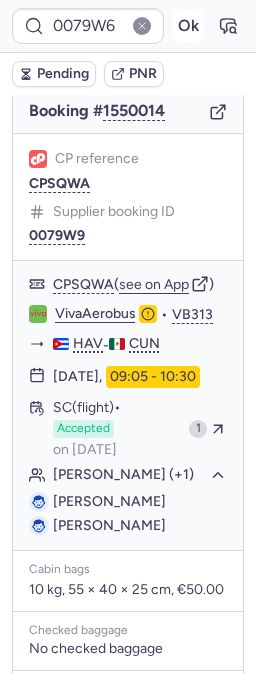 click on "Ok" at bounding box center (188, 26) 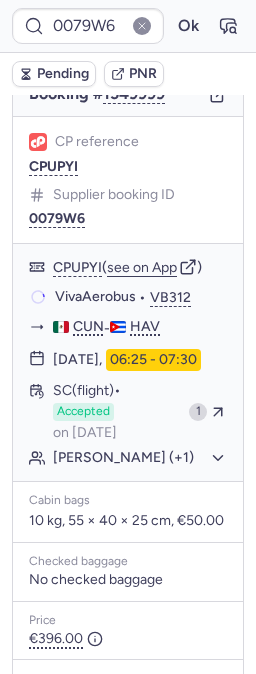 scroll, scrollTop: 222, scrollLeft: 0, axis: vertical 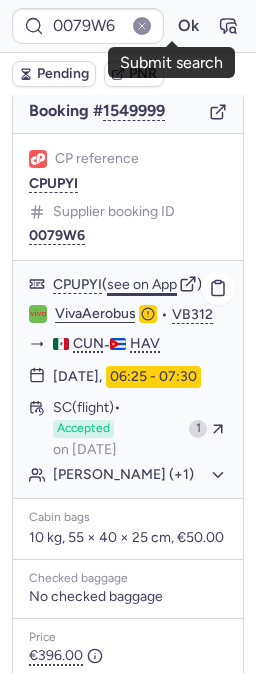 click on "see on App" 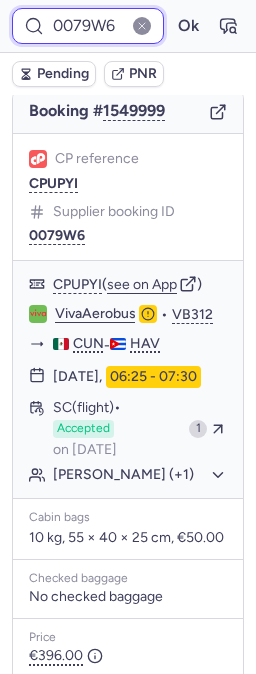 click on "0079W6" at bounding box center [88, 26] 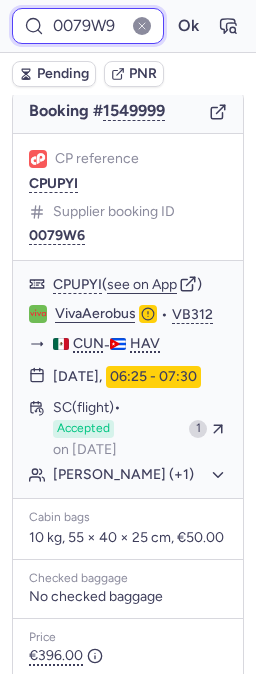 scroll, scrollTop: 0, scrollLeft: 8, axis: horizontal 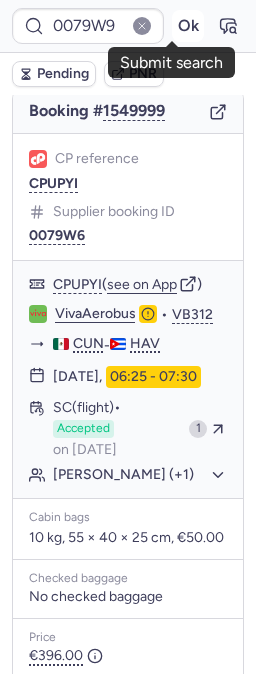 click on "Ok" at bounding box center (188, 26) 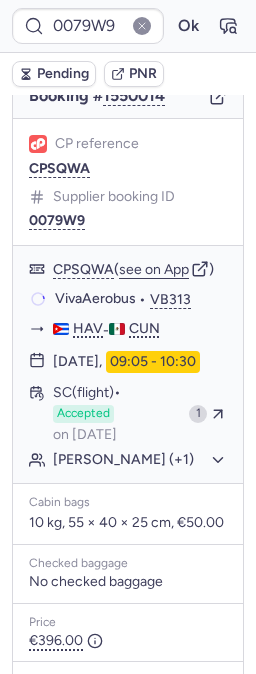 scroll, scrollTop: 222, scrollLeft: 0, axis: vertical 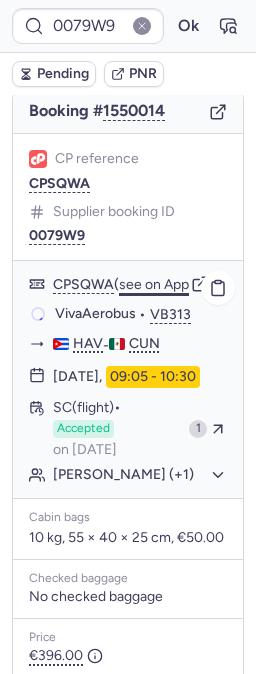 click on "see on App" 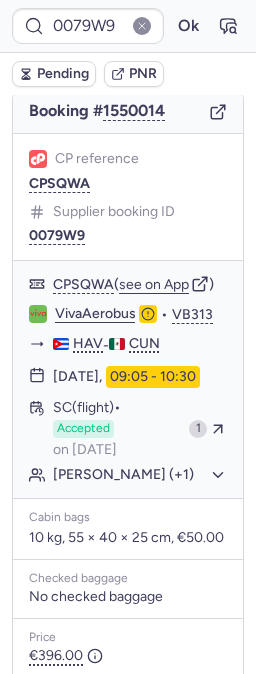 type on "CPSQWA" 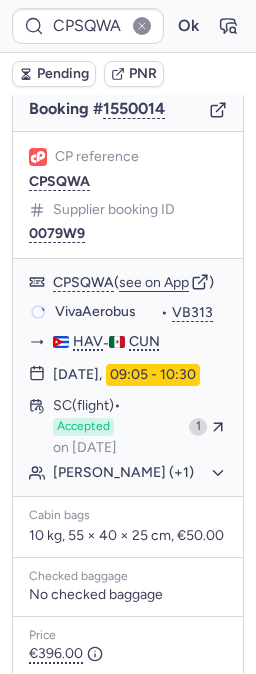 scroll, scrollTop: 222, scrollLeft: 0, axis: vertical 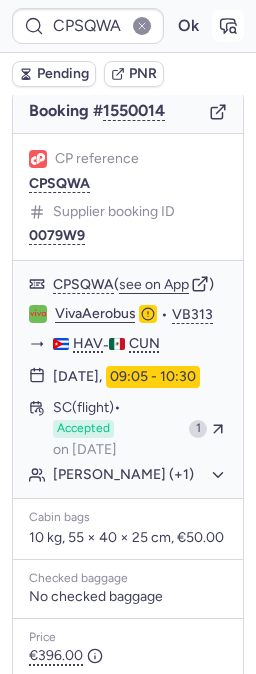 click 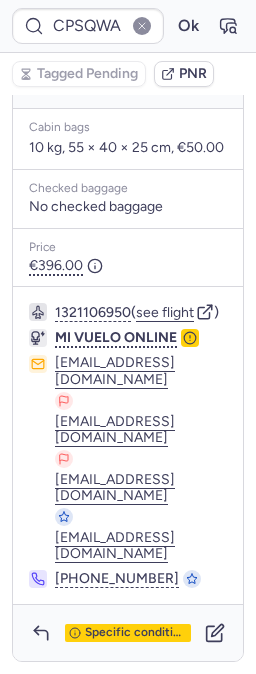 scroll, scrollTop: 666, scrollLeft: 0, axis: vertical 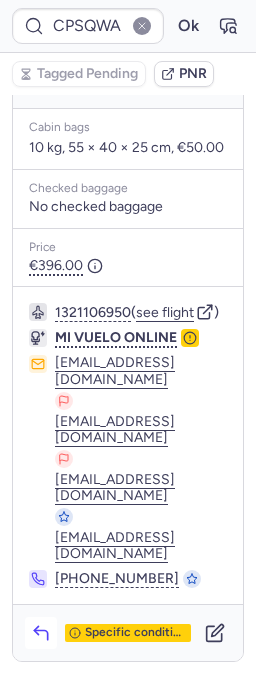 click 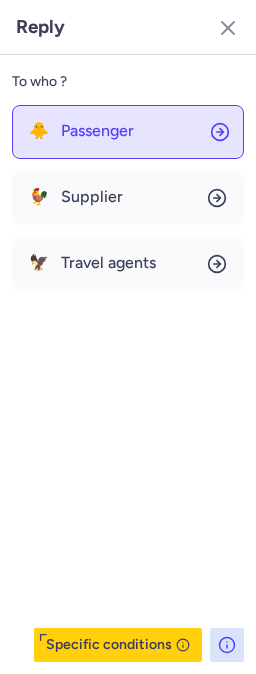 click on "Passenger" at bounding box center [97, 131] 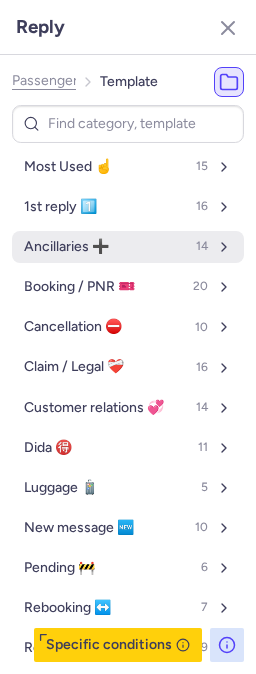 click on "Ancillaries ➕" at bounding box center [66, 247] 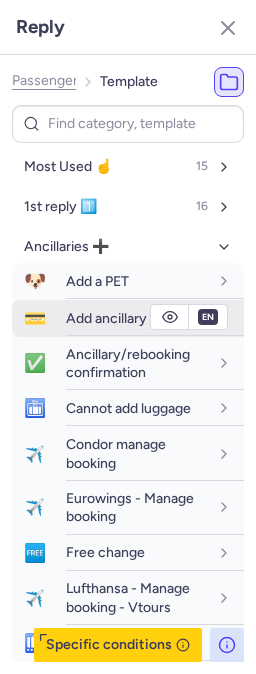 click on "Add ancillary" at bounding box center (106, 318) 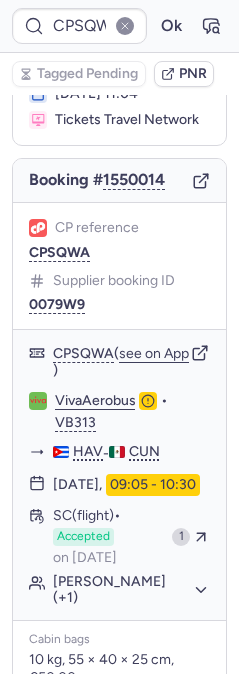 scroll, scrollTop: 0, scrollLeft: 0, axis: both 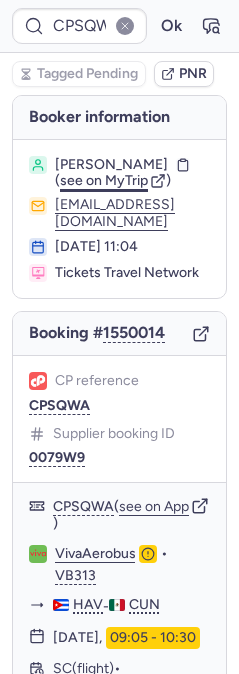 click on "see on MyTrip" at bounding box center (104, 180) 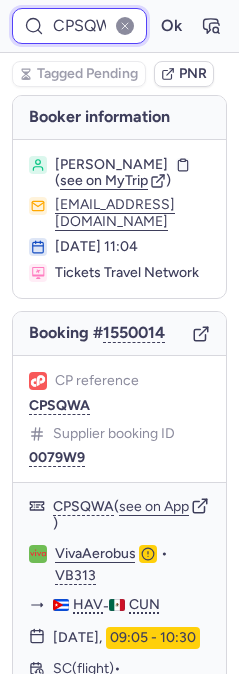 click on "CPSQWA" at bounding box center [79, 26] 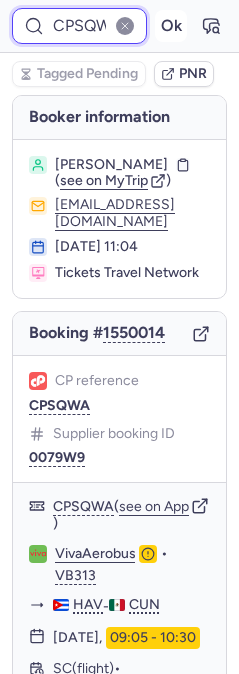 paste on "UPYI" 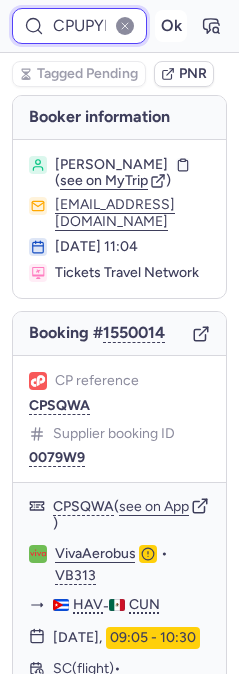 scroll, scrollTop: 0, scrollLeft: 18, axis: horizontal 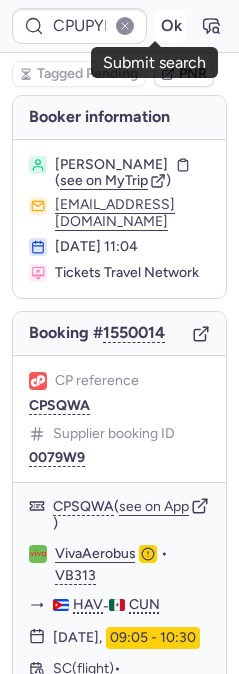 click on "Ok" at bounding box center (171, 26) 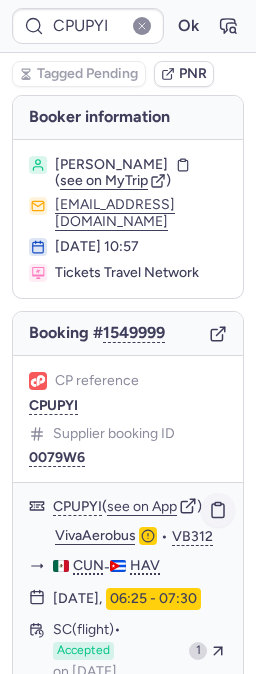 type on "CPSQWA" 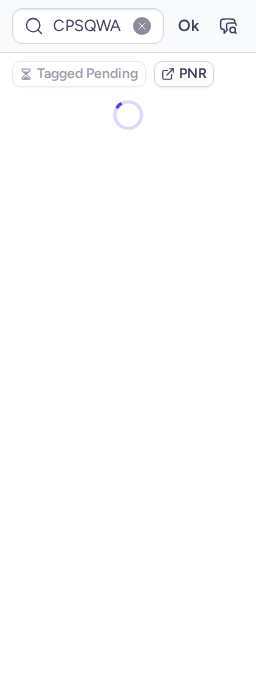 click on "CP reference CPUPYI Supplier booking ID 0079W6 CPUPYI  ( see on App )  VivaAerobus  •  VB312 CUN  -  HAV 08 Dec 2025,  06:25 - 07:30 SC   (flight)  Accepted  on Jul 17, 2025 1 Sydney Kwadwo ADDO (+1)  Cabin bags  10 kg, 55 × 40 × 25 cm, €50.00 Checked baggage No checked baggage Price €607.15  1321073391  ( see flight )  MI VUELO ONLINE operaciones@caribecool.com ventas5@caribecool.com boletos@caribecool.com admin@caribecool.com +52 999 201 5559" at bounding box center [128, 826] 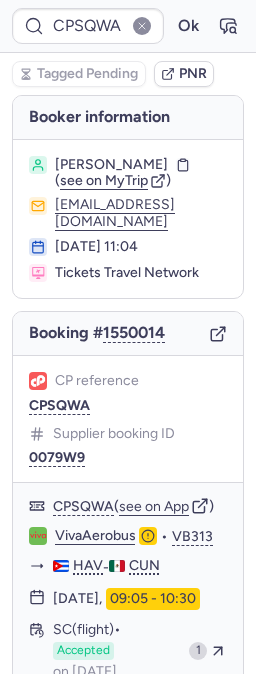 click at bounding box center (142, 26) 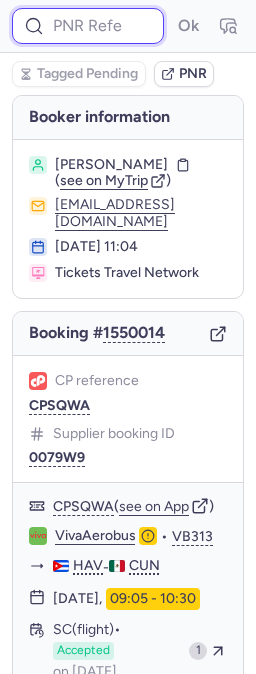 click at bounding box center (88, 26) 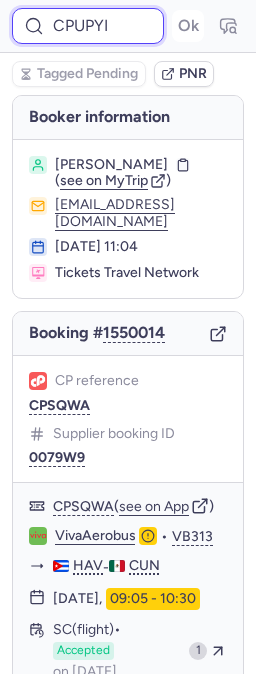 scroll, scrollTop: 0, scrollLeft: 1, axis: horizontal 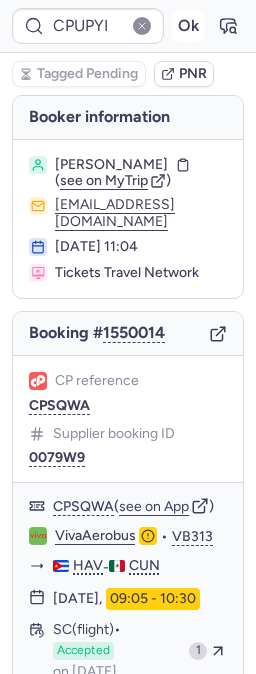 click on "Ok" at bounding box center [188, 26] 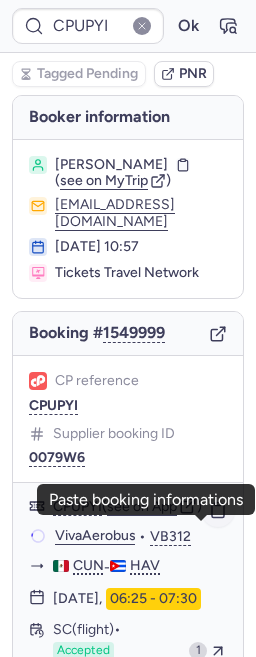 click 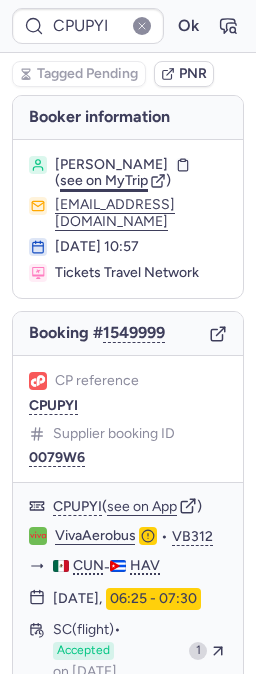 click on "see on MyTrip" at bounding box center (104, 180) 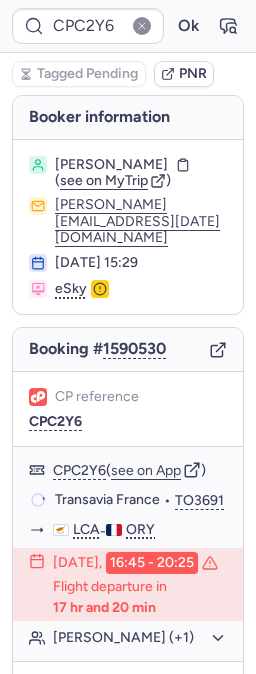 type on "CPERVG" 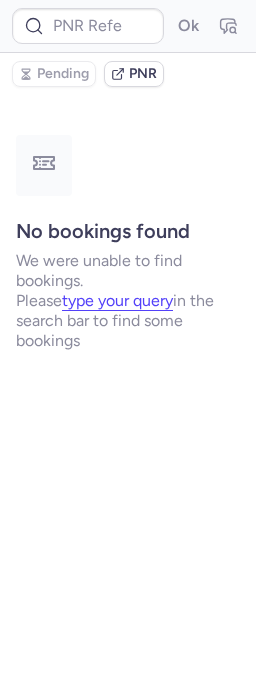 type on "CPQ3OE" 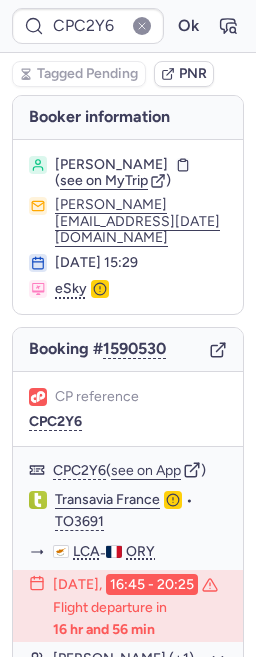 type on "CPX8YH" 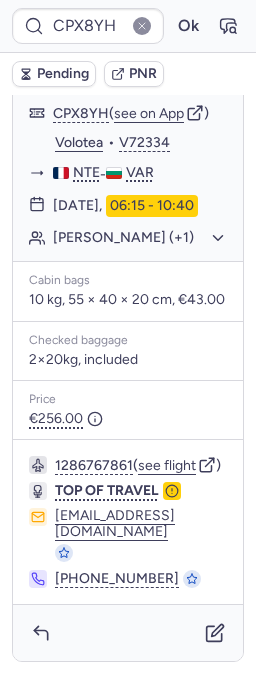scroll, scrollTop: 409, scrollLeft: 0, axis: vertical 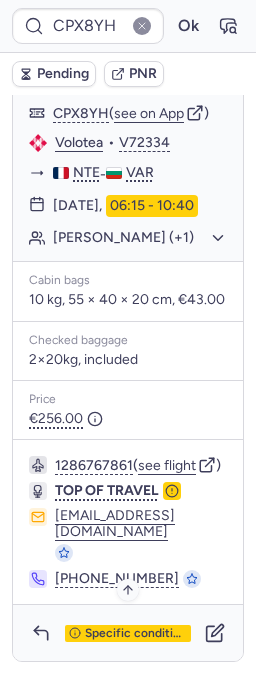 click on "Specific conditions" at bounding box center (136, 634) 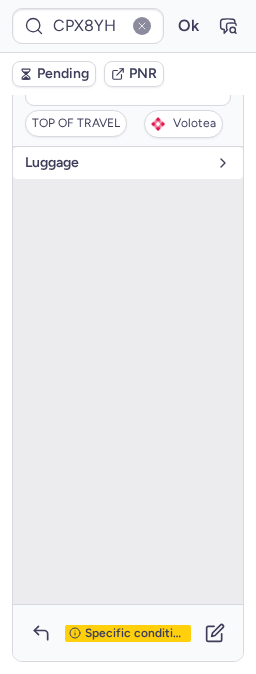 click on "Pending PNR" at bounding box center [128, 74] 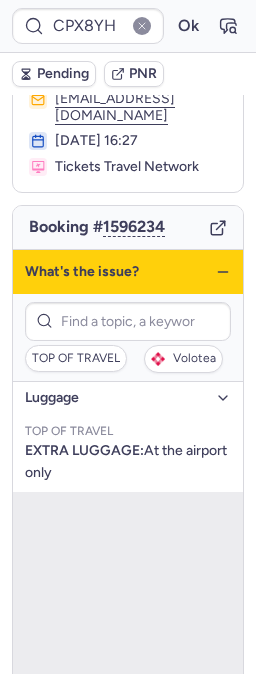 scroll, scrollTop: 76, scrollLeft: 0, axis: vertical 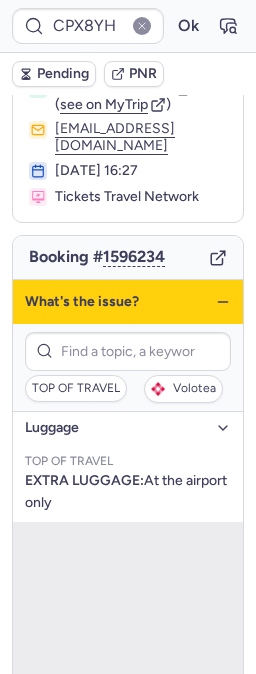 click 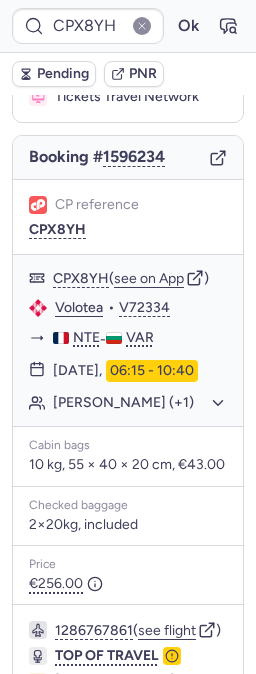 scroll, scrollTop: 409, scrollLeft: 0, axis: vertical 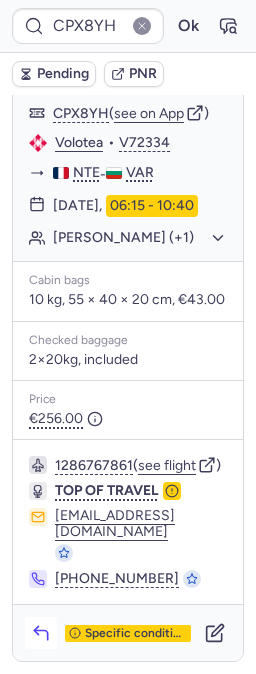 click 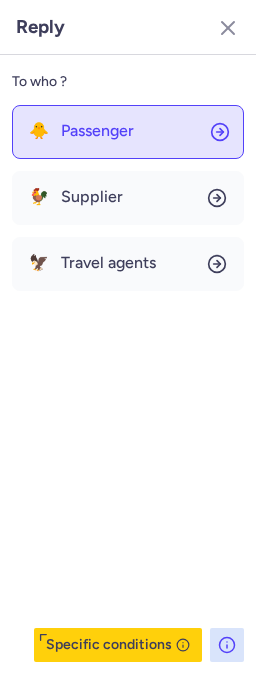 click on "Passenger" at bounding box center [97, 131] 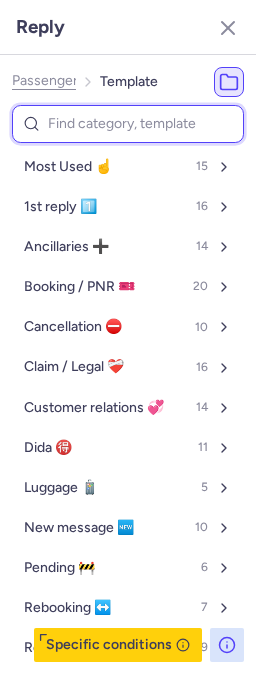 click at bounding box center [128, 124] 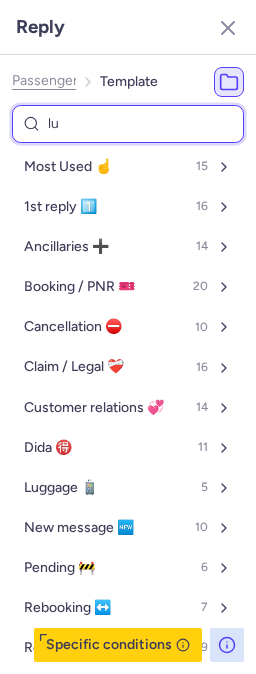 type on "lug" 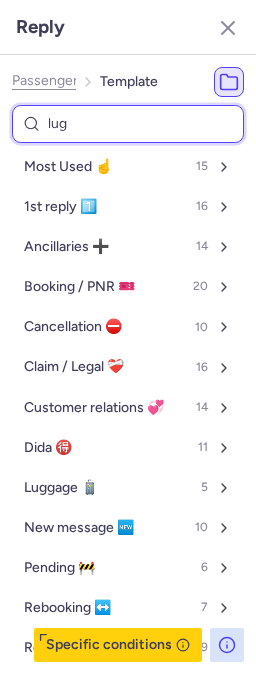 select on "en" 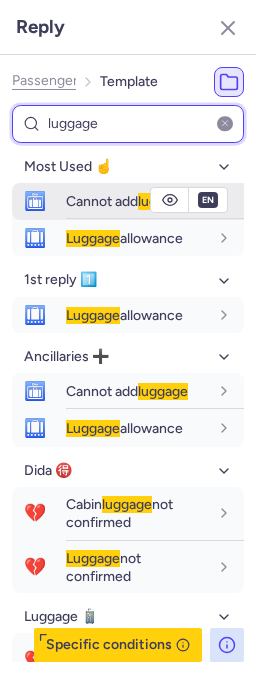 type on "luggage" 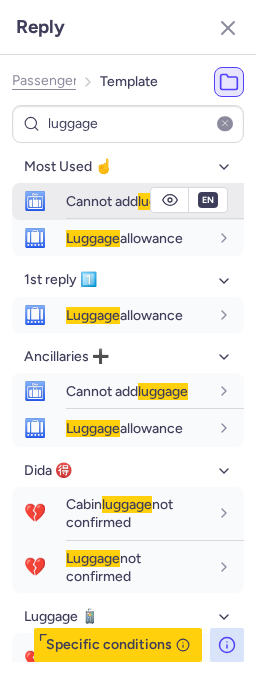 click on "Cannot add  luggage" at bounding box center [127, 201] 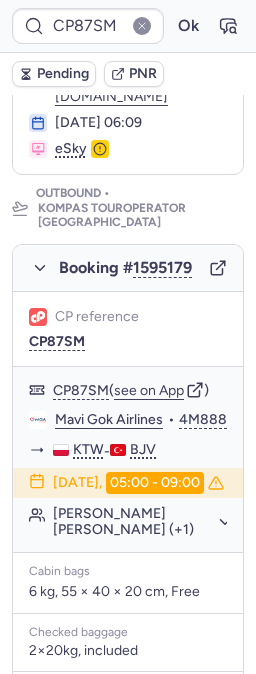 scroll, scrollTop: 333, scrollLeft: 0, axis: vertical 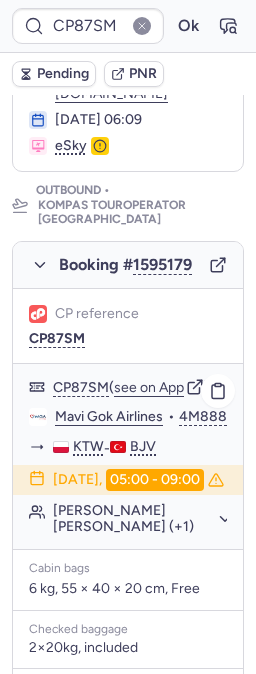 click on "Marzena Jadwiga BEDNAREK (+1)" 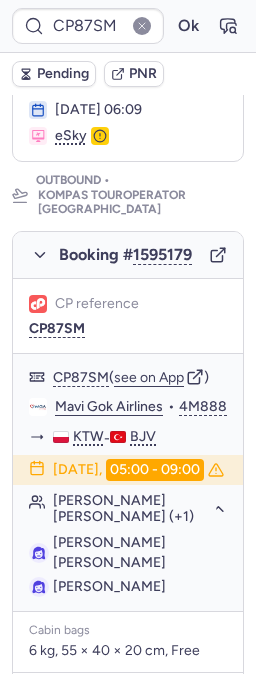 scroll, scrollTop: 444, scrollLeft: 0, axis: vertical 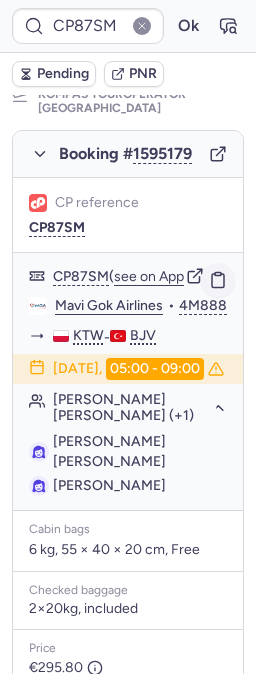 click 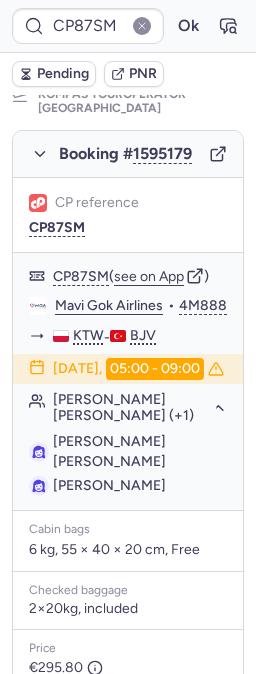 click on "Pending" at bounding box center [63, 74] 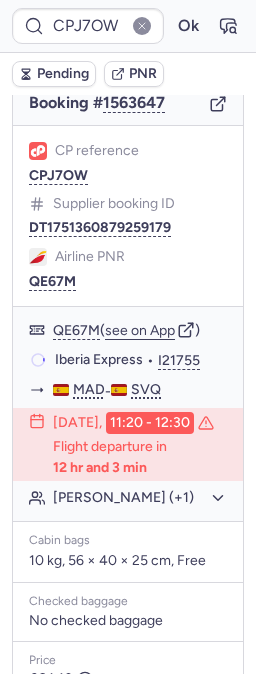 scroll, scrollTop: 230, scrollLeft: 0, axis: vertical 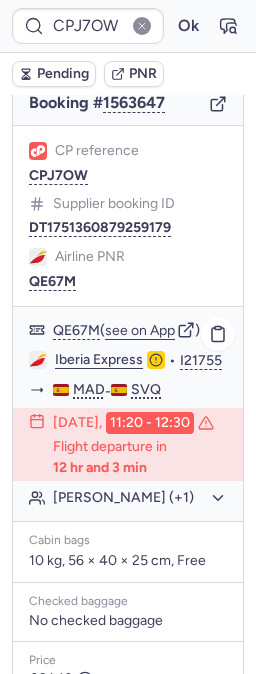 click on "Encarni BONILLA HUETE (+1)" 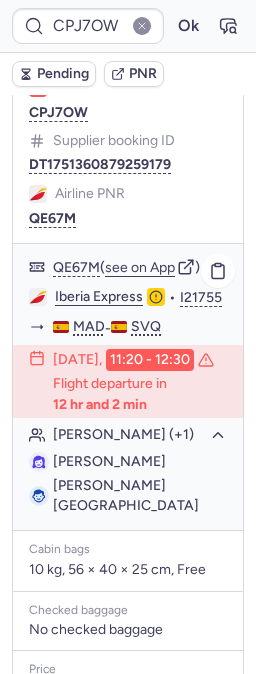 scroll, scrollTop: 230, scrollLeft: 0, axis: vertical 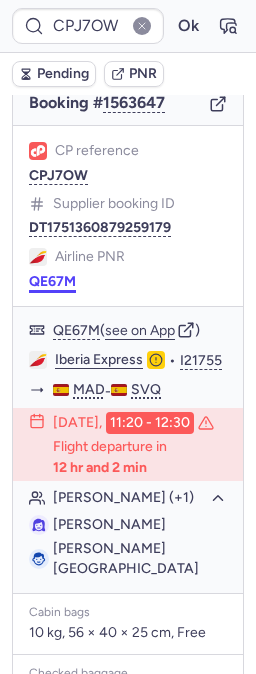 click on "QE67M" at bounding box center [52, 282] 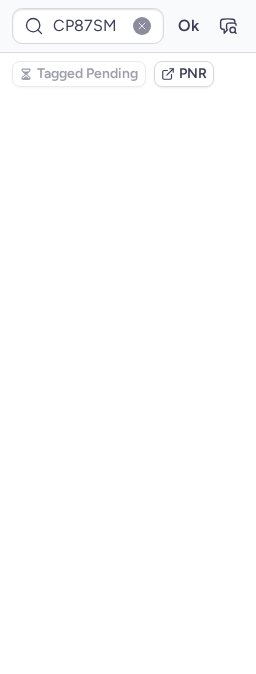scroll, scrollTop: 270, scrollLeft: 0, axis: vertical 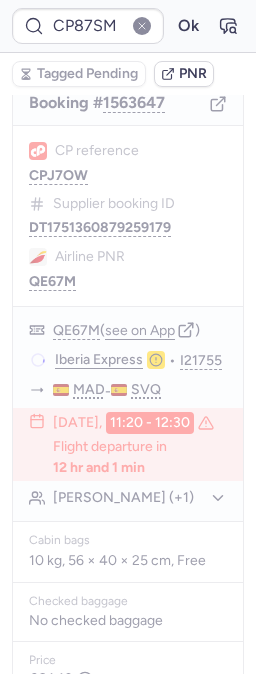 type on "CPW7TA" 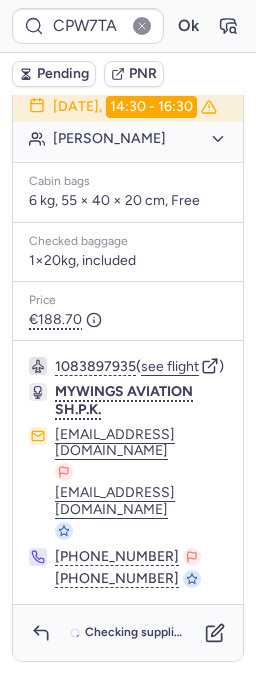 scroll, scrollTop: 454, scrollLeft: 0, axis: vertical 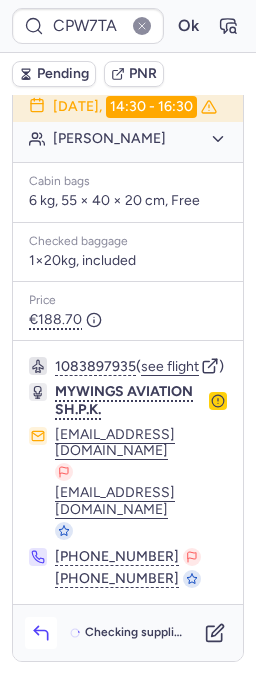 click 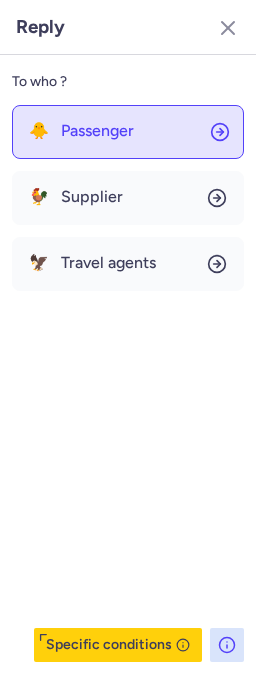 click on "🐥 Passenger" 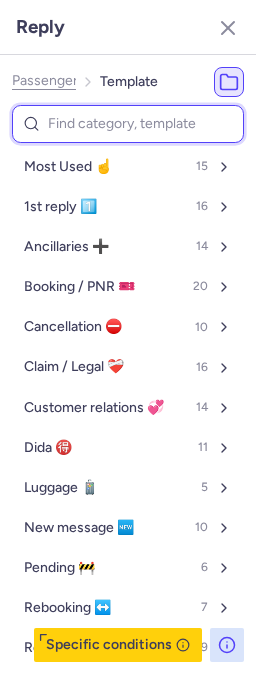 click at bounding box center (128, 124) 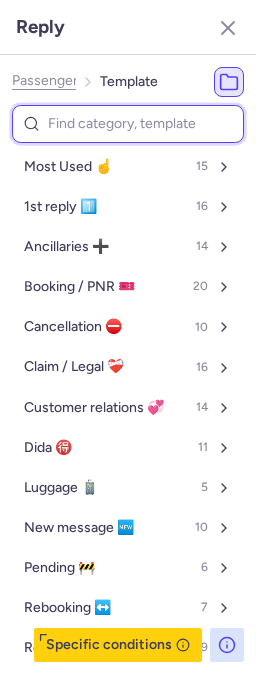 type on "l" 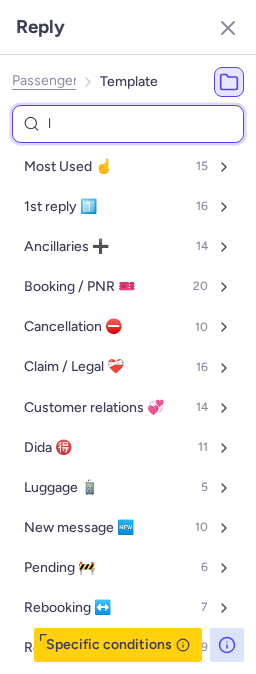 select on "en" 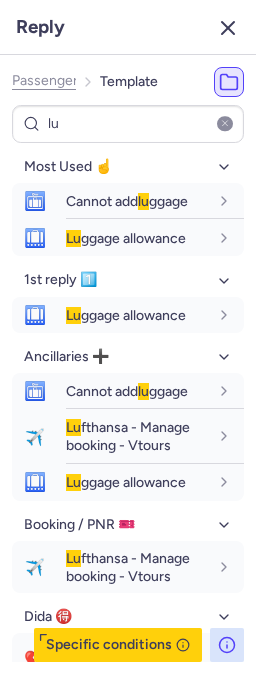 click 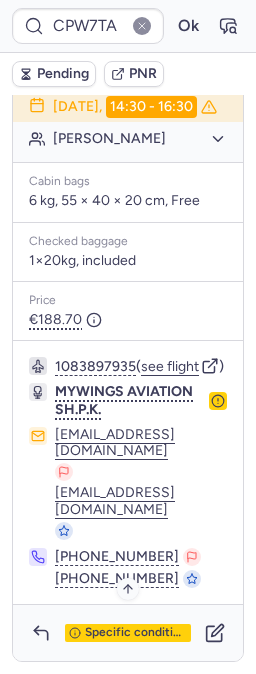 click on "Specific conditions" at bounding box center [136, 633] 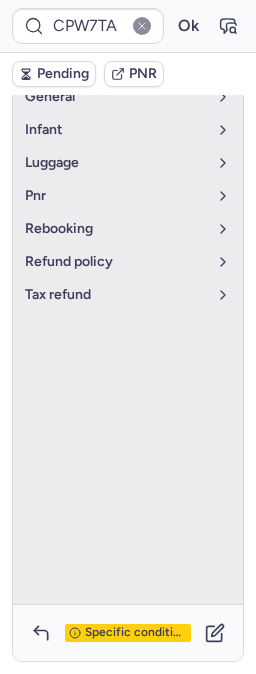 scroll, scrollTop: 426, scrollLeft: 0, axis: vertical 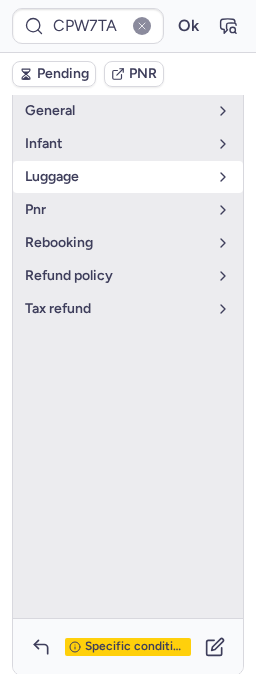 click on "luggage" at bounding box center [116, 177] 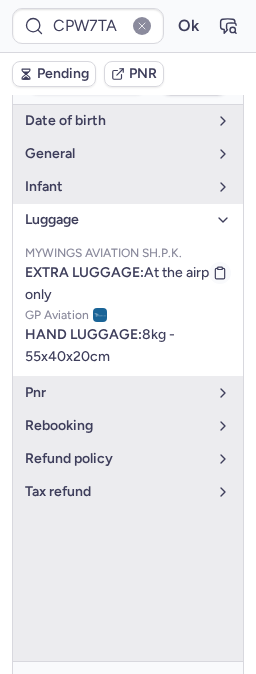 scroll, scrollTop: 204, scrollLeft: 0, axis: vertical 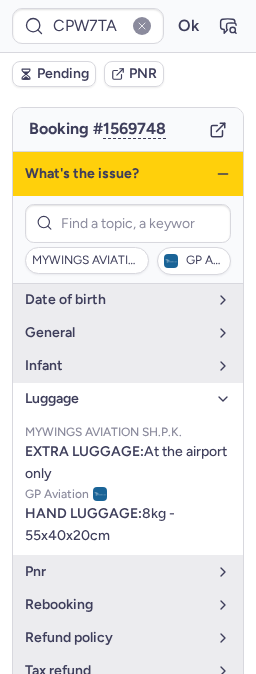 click 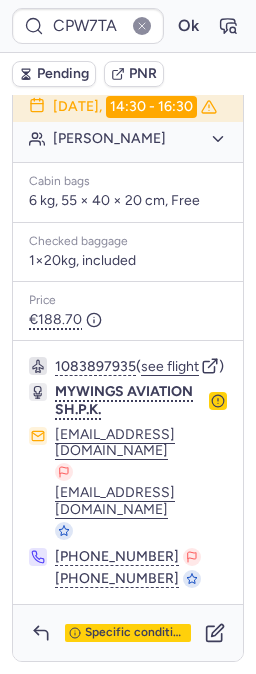 scroll, scrollTop: 454, scrollLeft: 0, axis: vertical 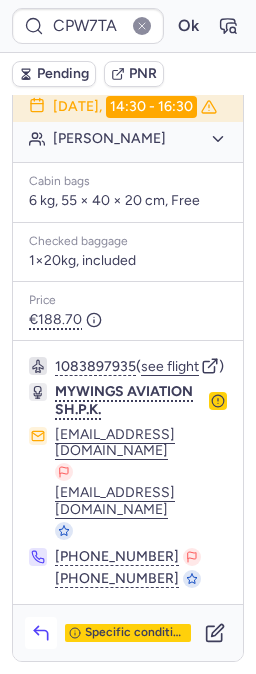 click at bounding box center [41, 633] 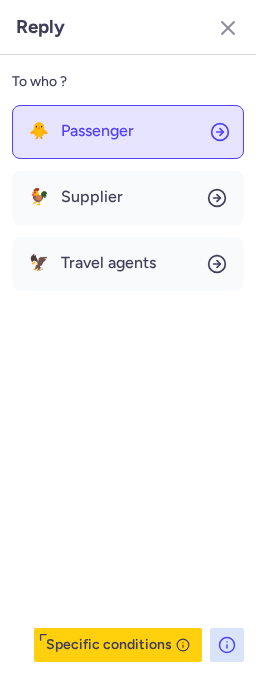 click on "🐥 Passenger" 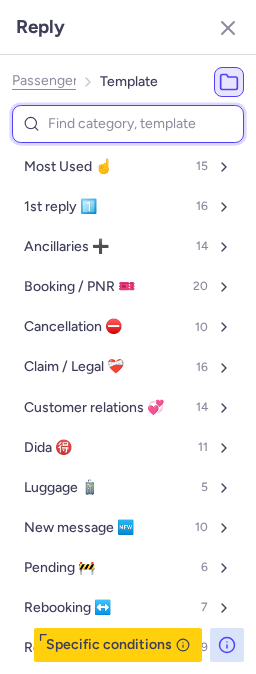 click at bounding box center [128, 124] 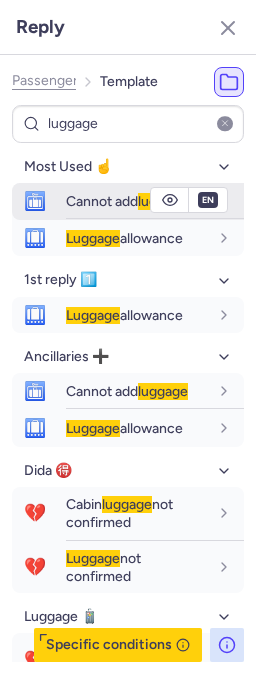 click on "Cannot add  luggage" at bounding box center (127, 201) 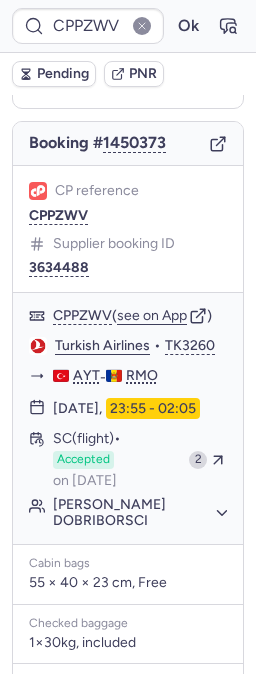 scroll, scrollTop: 333, scrollLeft: 0, axis: vertical 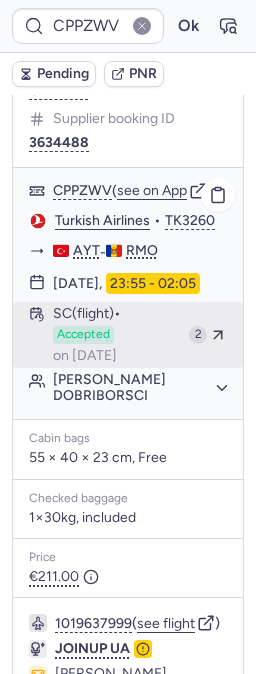 click on "SC   (flight)  Accepted  on May 17, 2025" at bounding box center (117, 335) 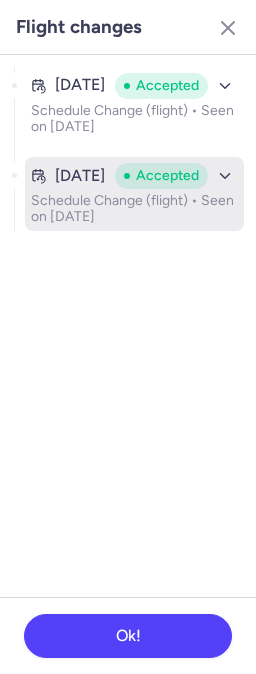 click on "May 15, 2025 Accepted Schedule Change (flight) •  Seen on May 17, 2025" at bounding box center (134, 194) 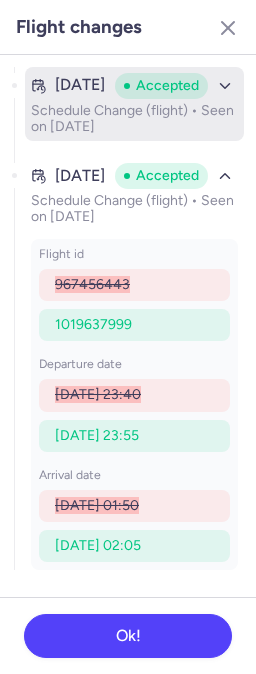click on "May 2, 2025" at bounding box center (80, 85) 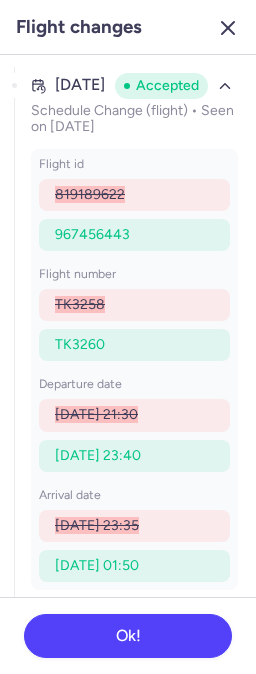 click 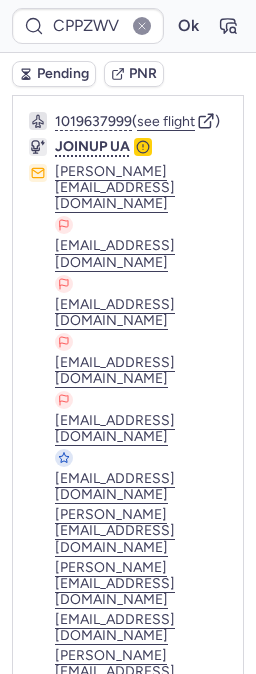 click on "Specific conditions" at bounding box center [136, 811] 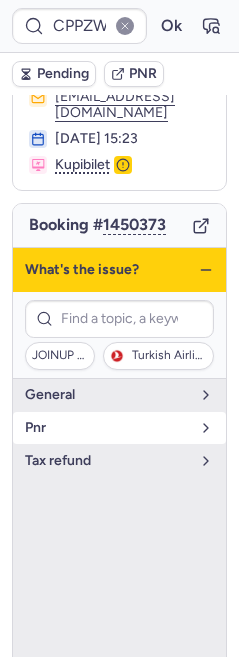 click on "pnr" at bounding box center [119, 428] 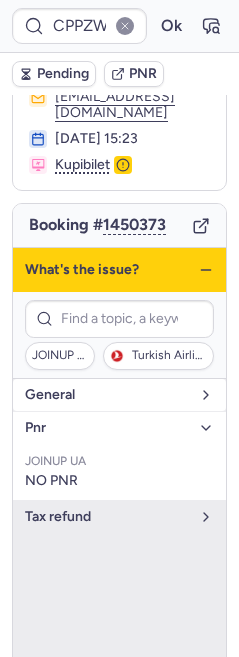 click on "general" at bounding box center (107, 395) 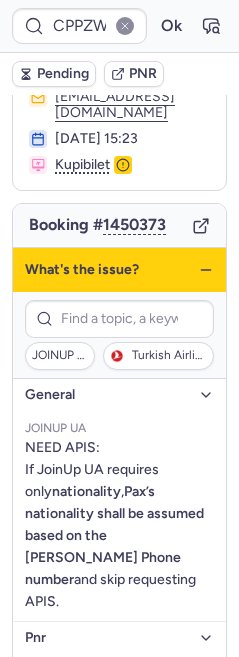click 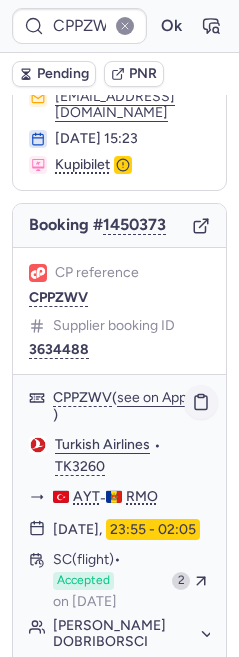 click 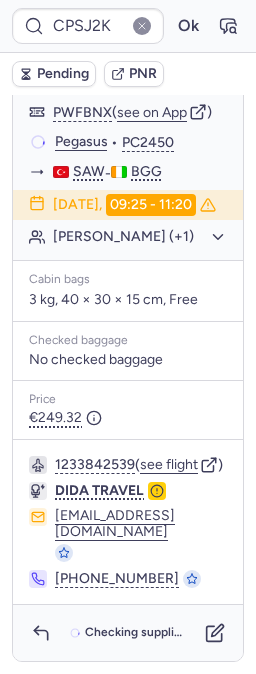 scroll, scrollTop: 477, scrollLeft: 0, axis: vertical 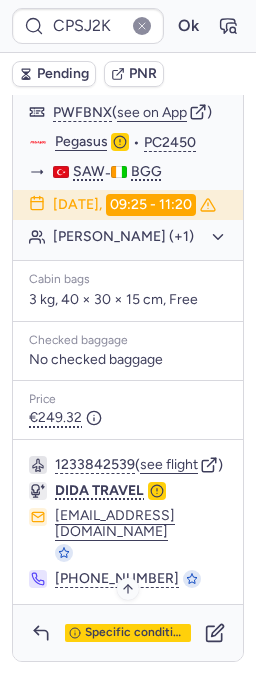 click on "Specific conditions" at bounding box center (136, 633) 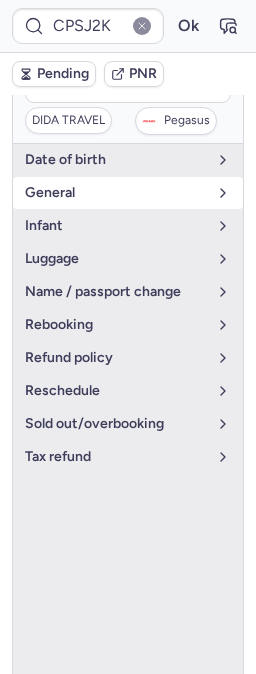 scroll, scrollTop: 7, scrollLeft: 0, axis: vertical 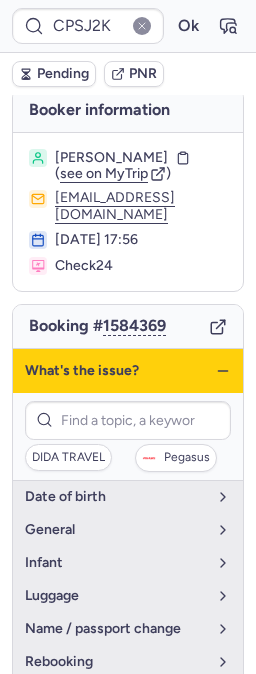 click 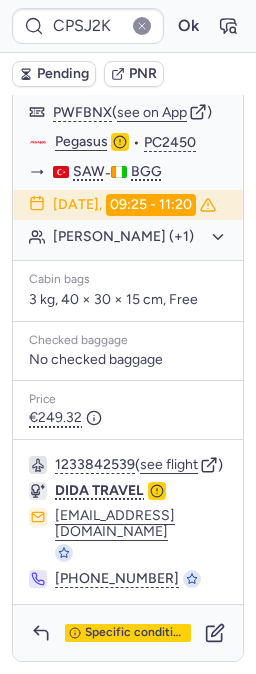 scroll, scrollTop: 477, scrollLeft: 0, axis: vertical 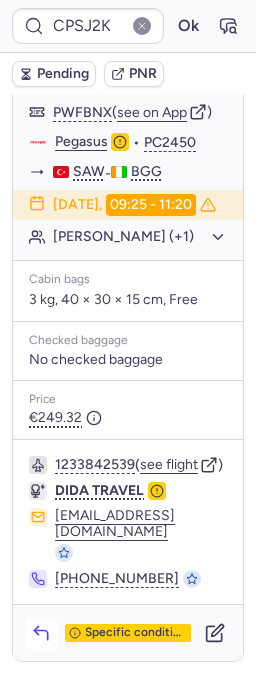 click 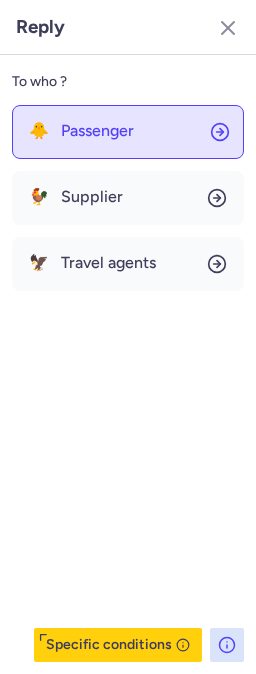click on "🐥 Passenger" 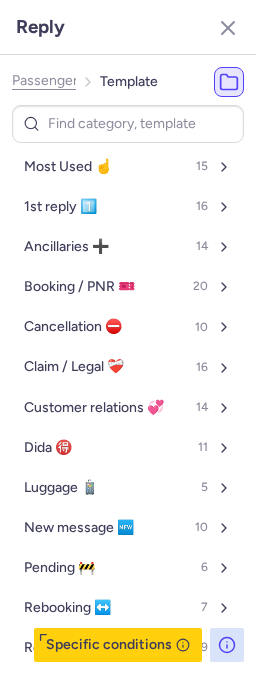 click at bounding box center [128, 124] 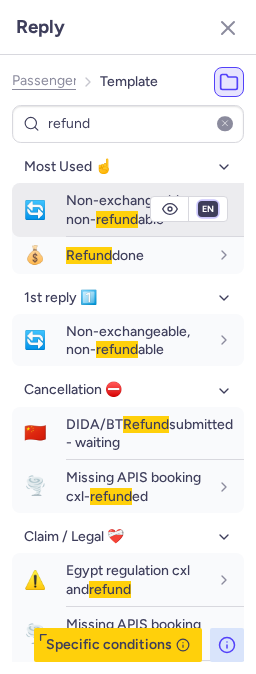 click on "fr en de nl pt es it ru" at bounding box center (208, 209) 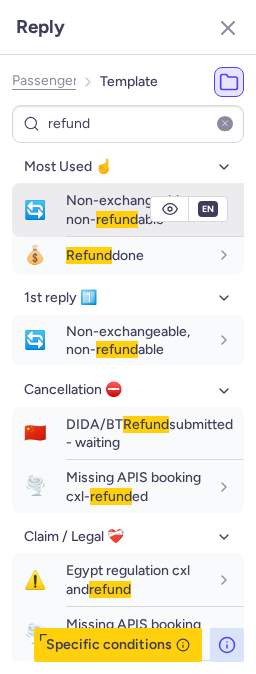 click on "fr en de nl pt es it ru" at bounding box center (208, 209) 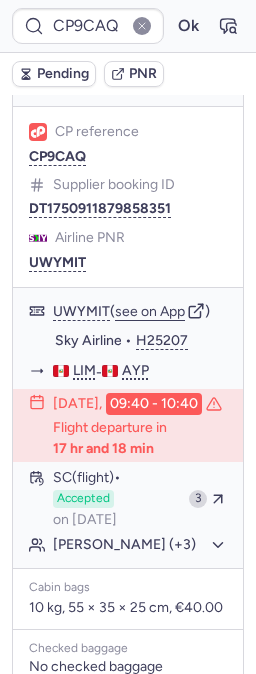 scroll, scrollTop: 413, scrollLeft: 0, axis: vertical 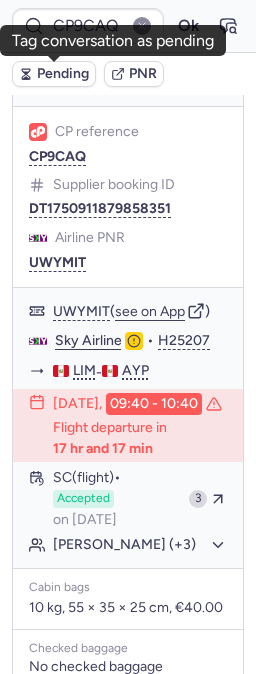 click on "Pending" at bounding box center (63, 74) 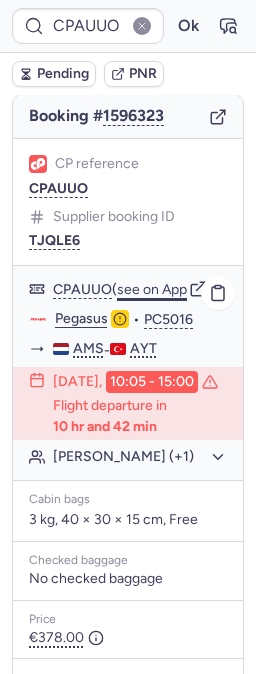 scroll, scrollTop: 209, scrollLeft: 0, axis: vertical 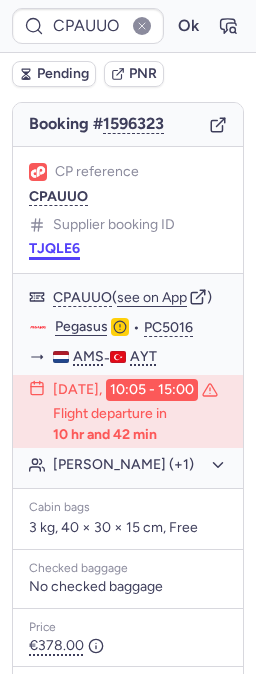 click on "TJQLE6" at bounding box center [54, 249] 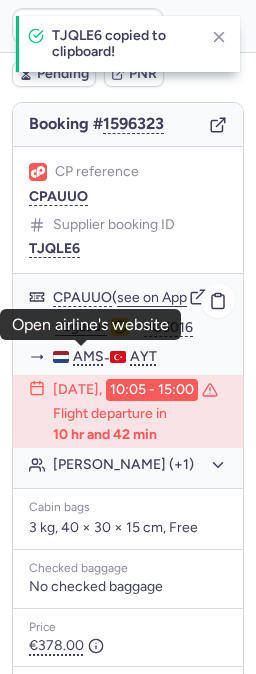 click on "Pegasus" 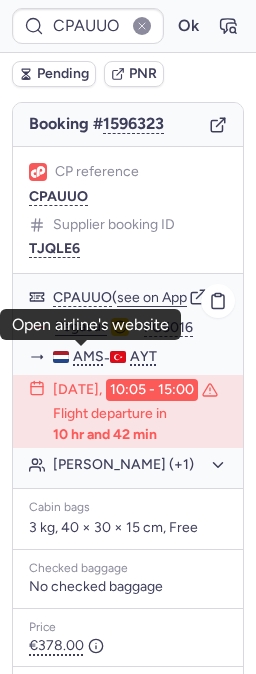 click on "Mariia VOLOSHYNA (+1)" 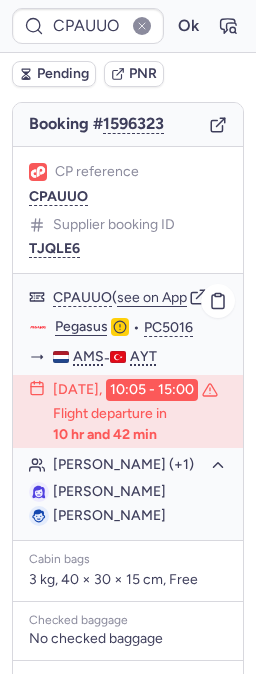 click on "Mariia VOLOSHYNA" at bounding box center (109, 491) 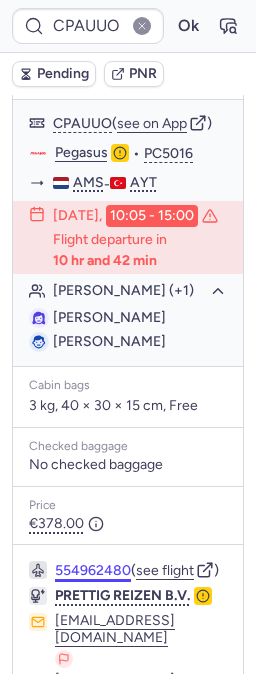 scroll, scrollTop: 594, scrollLeft: 0, axis: vertical 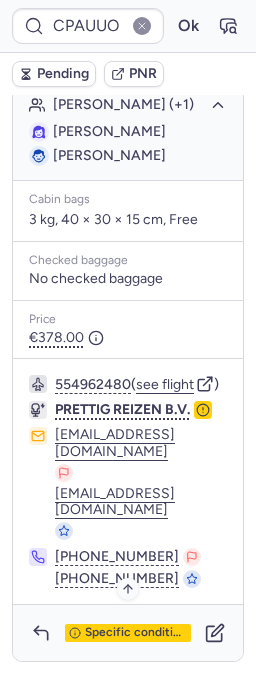 click on "Specific conditions" at bounding box center [128, 633] 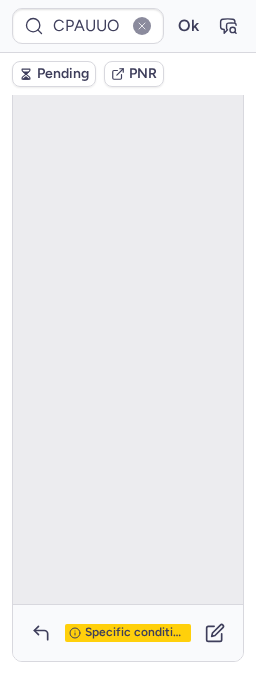 scroll, scrollTop: 134, scrollLeft: 0, axis: vertical 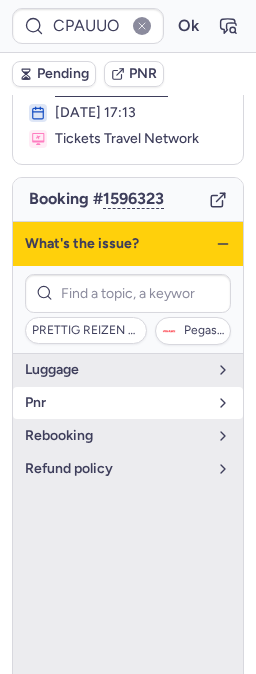 click on "pnr" at bounding box center [116, 403] 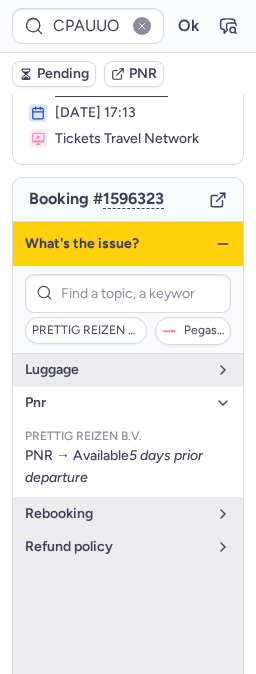 click 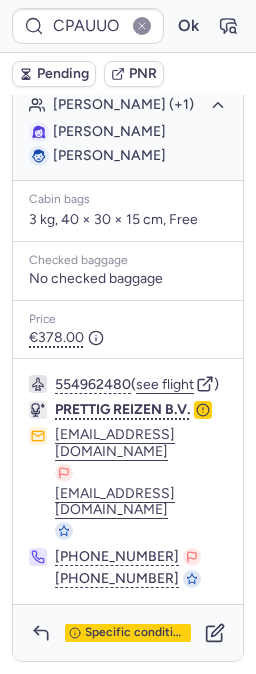 scroll, scrollTop: 594, scrollLeft: 0, axis: vertical 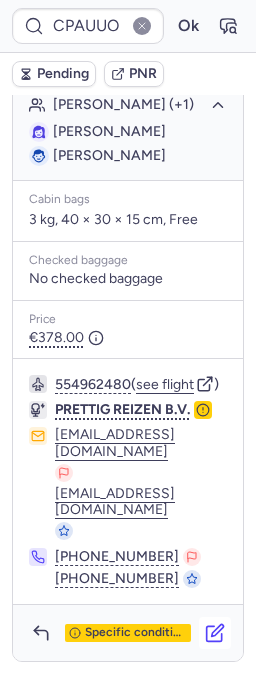 click 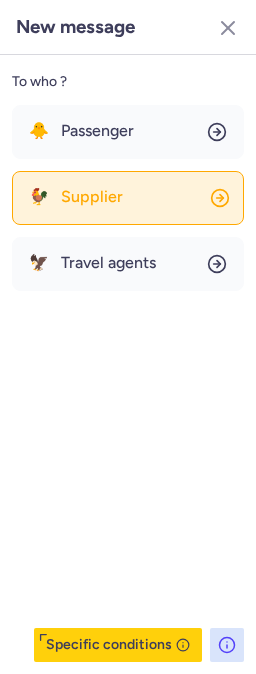 click on "🐓 Supplier" 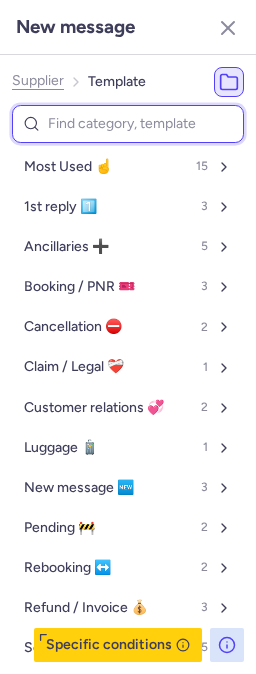click at bounding box center [128, 124] 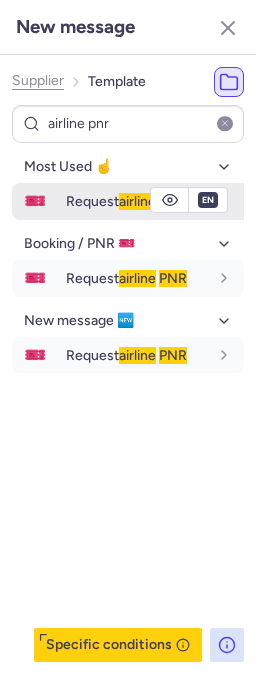 click on "Request  airline   PNR" at bounding box center [126, 201] 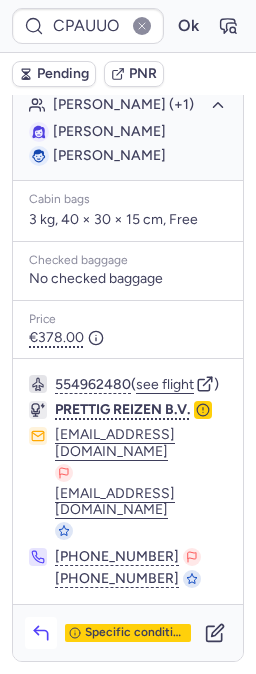 click at bounding box center (41, 633) 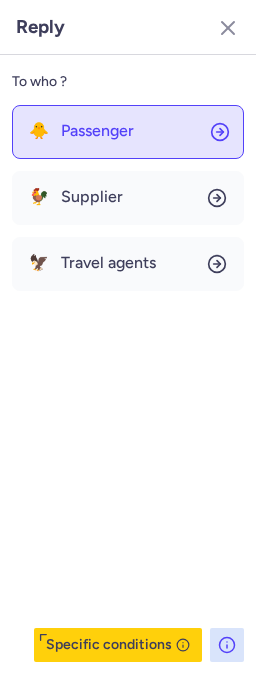 click on "🐥 Passenger" 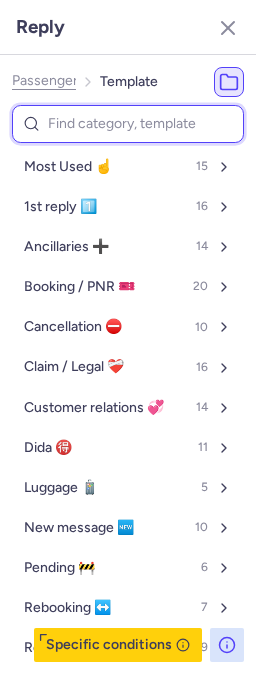 click at bounding box center [128, 124] 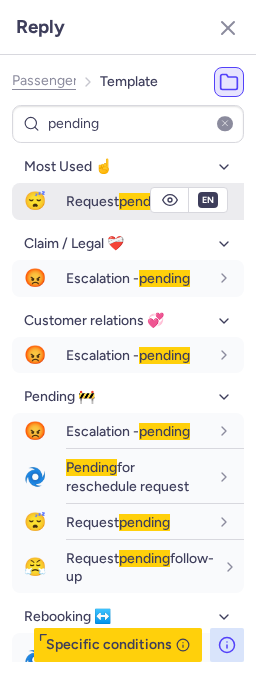 click on "Request  pending" at bounding box center (118, 201) 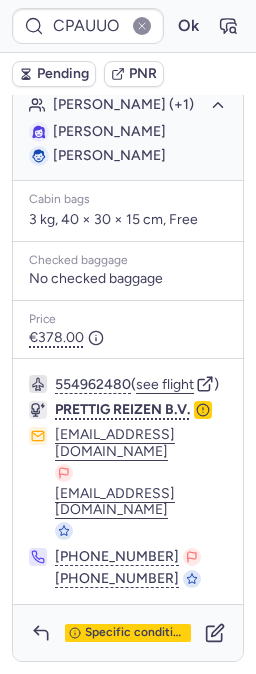 click on "Pending" at bounding box center [63, 74] 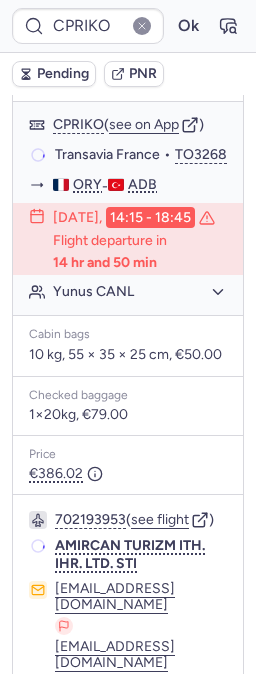 scroll, scrollTop: 543, scrollLeft: 0, axis: vertical 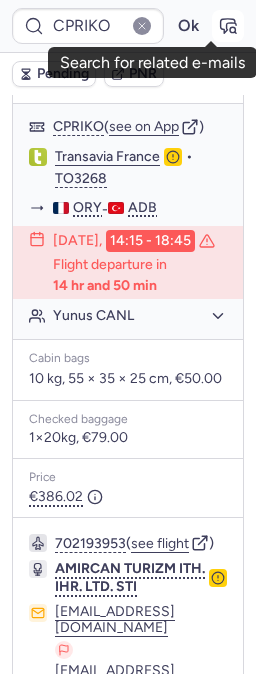 click at bounding box center [228, 26] 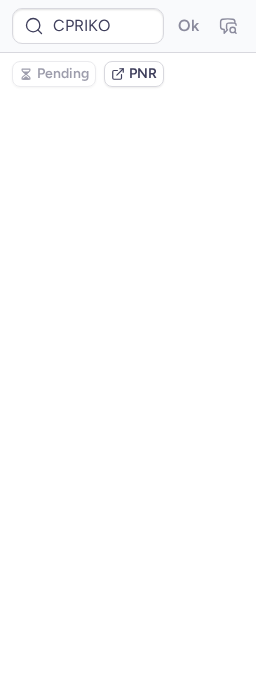 scroll, scrollTop: 0, scrollLeft: 0, axis: both 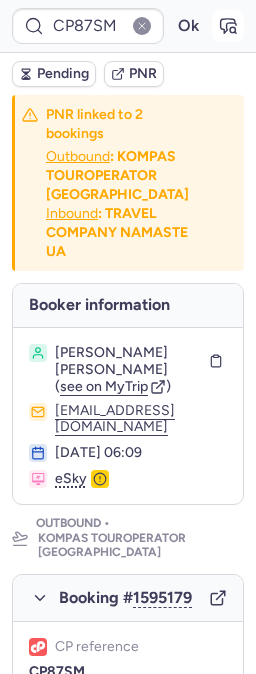 click 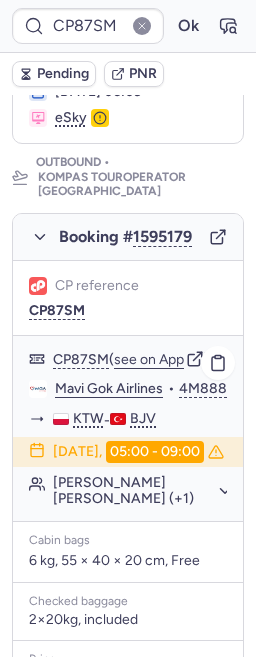 scroll, scrollTop: 444, scrollLeft: 0, axis: vertical 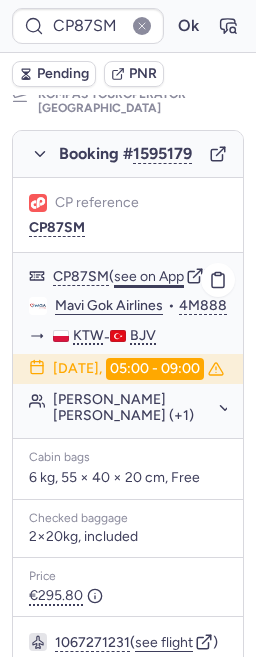 click on "see on App" 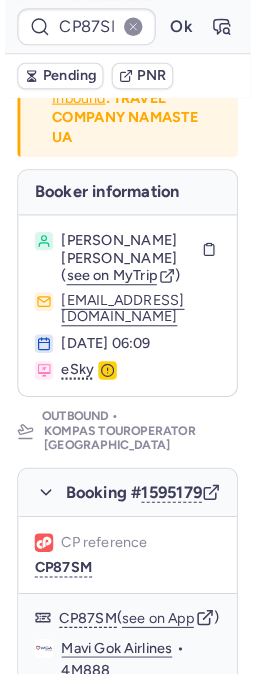 scroll, scrollTop: 111, scrollLeft: 0, axis: vertical 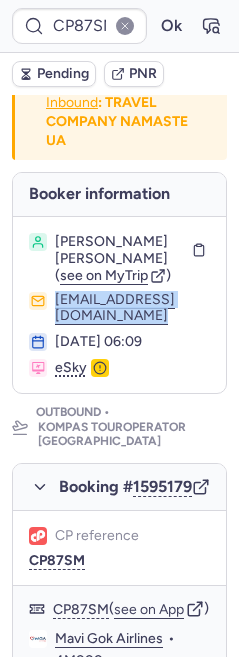 drag, startPoint x: 26, startPoint y: 343, endPoint x: 224, endPoint y: 342, distance: 198.00252 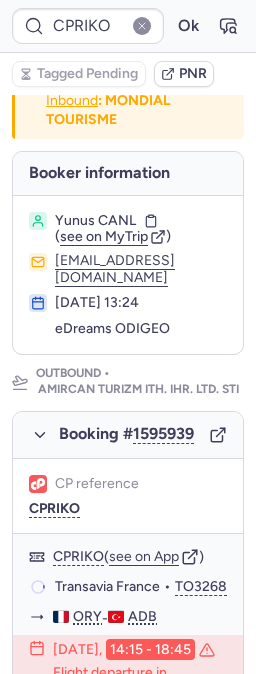 scroll, scrollTop: 111, scrollLeft: 0, axis: vertical 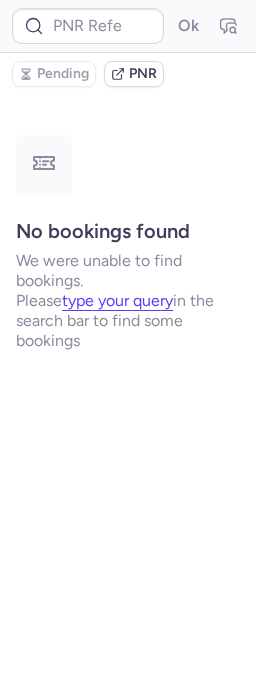 type on "CPSQWA" 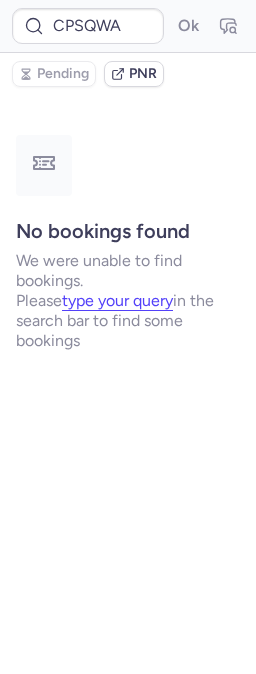 scroll, scrollTop: 0, scrollLeft: 0, axis: both 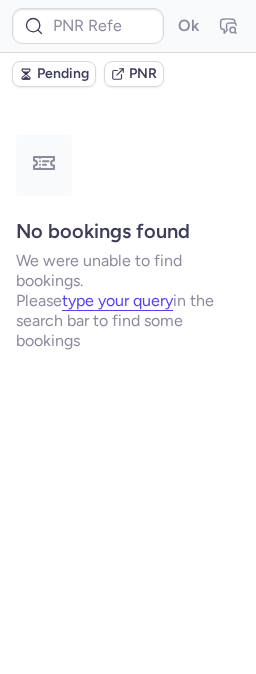 type on "CPC2Y6" 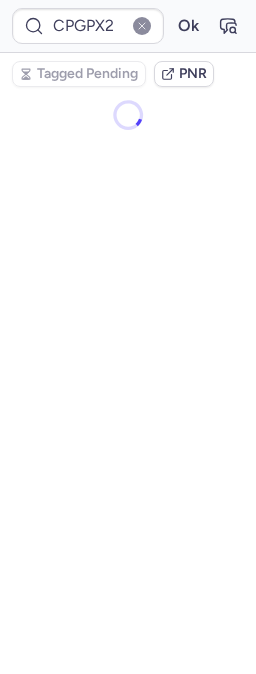 scroll, scrollTop: 0, scrollLeft: 0, axis: both 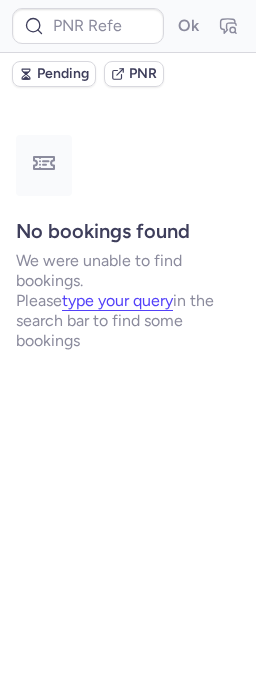 type on "CPAUUO" 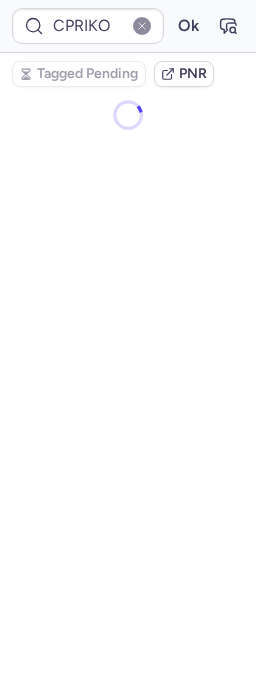 scroll, scrollTop: 0, scrollLeft: 0, axis: both 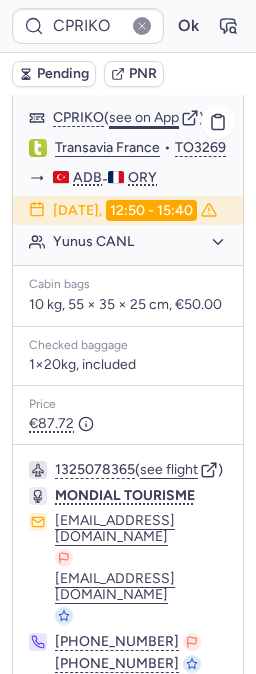 click on "see on App" 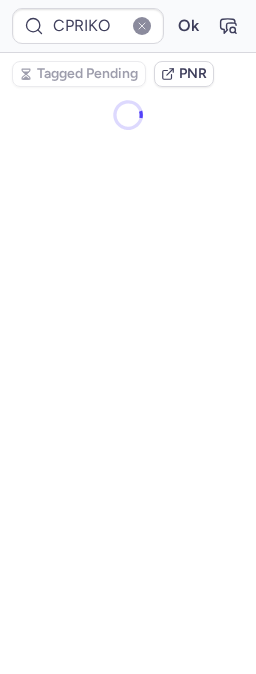 scroll, scrollTop: 0, scrollLeft: 0, axis: both 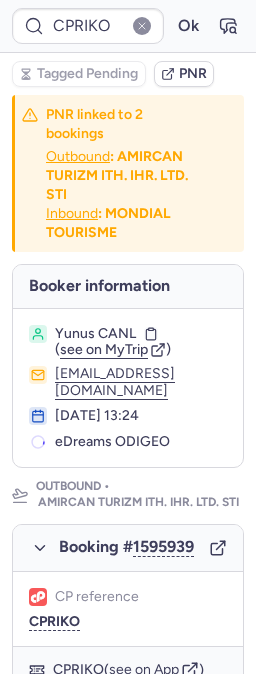 type 